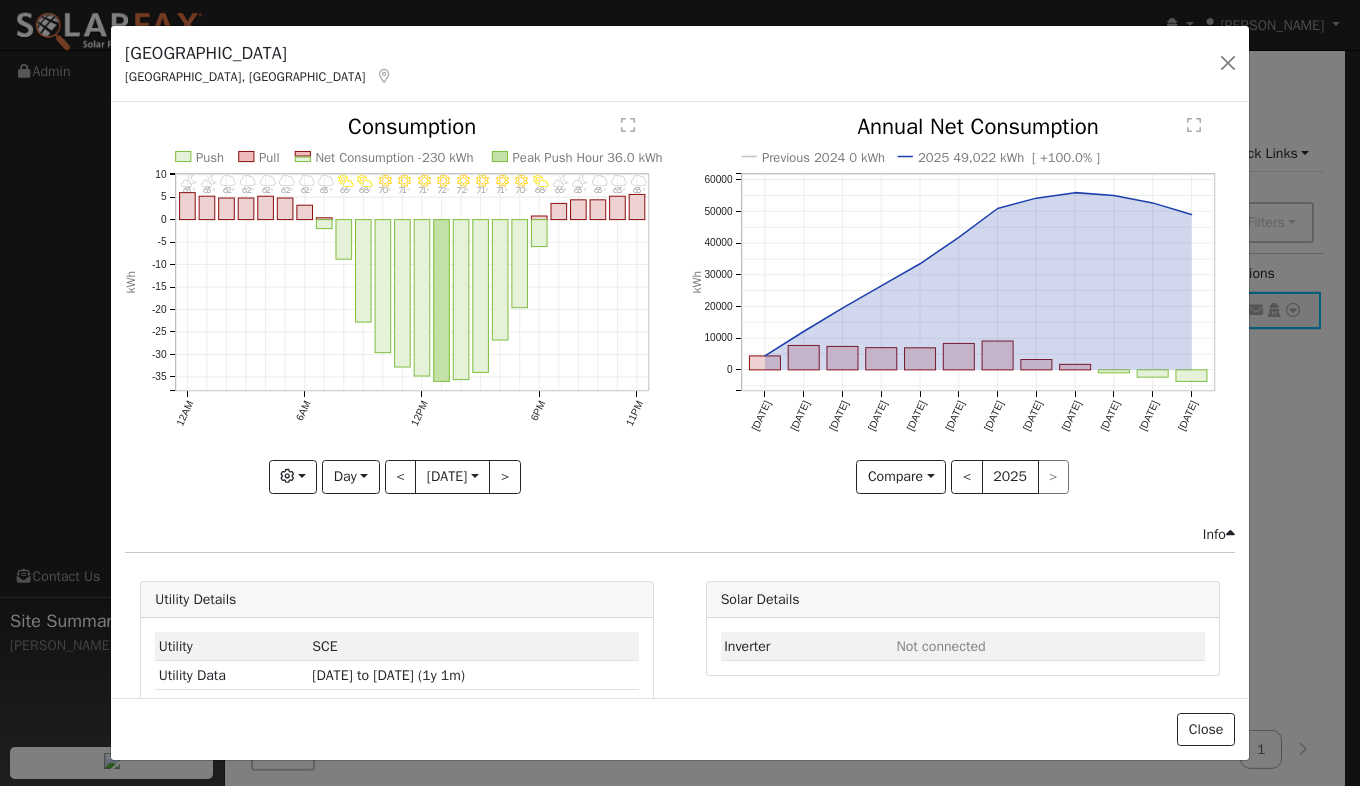 scroll, scrollTop: 0, scrollLeft: 0, axis: both 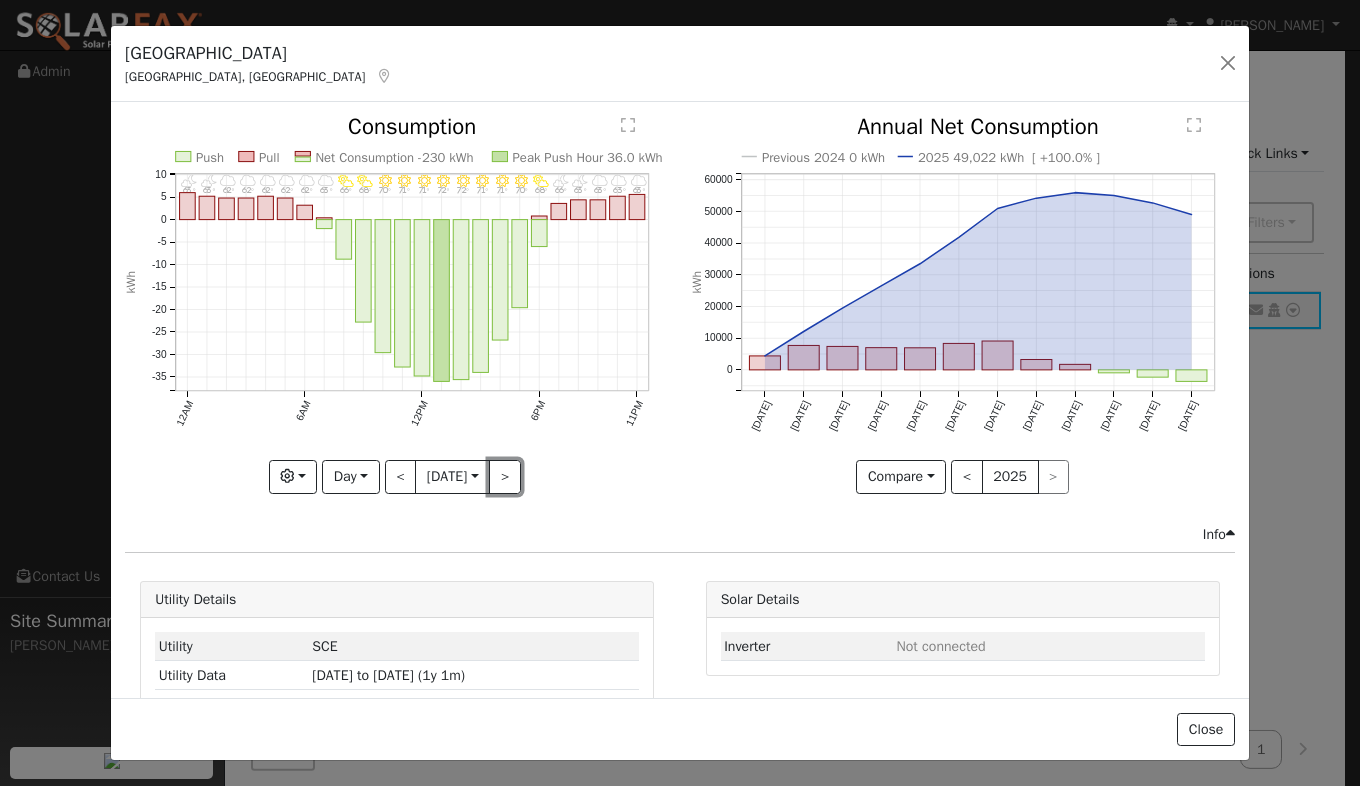 click on ">" at bounding box center [505, 477] 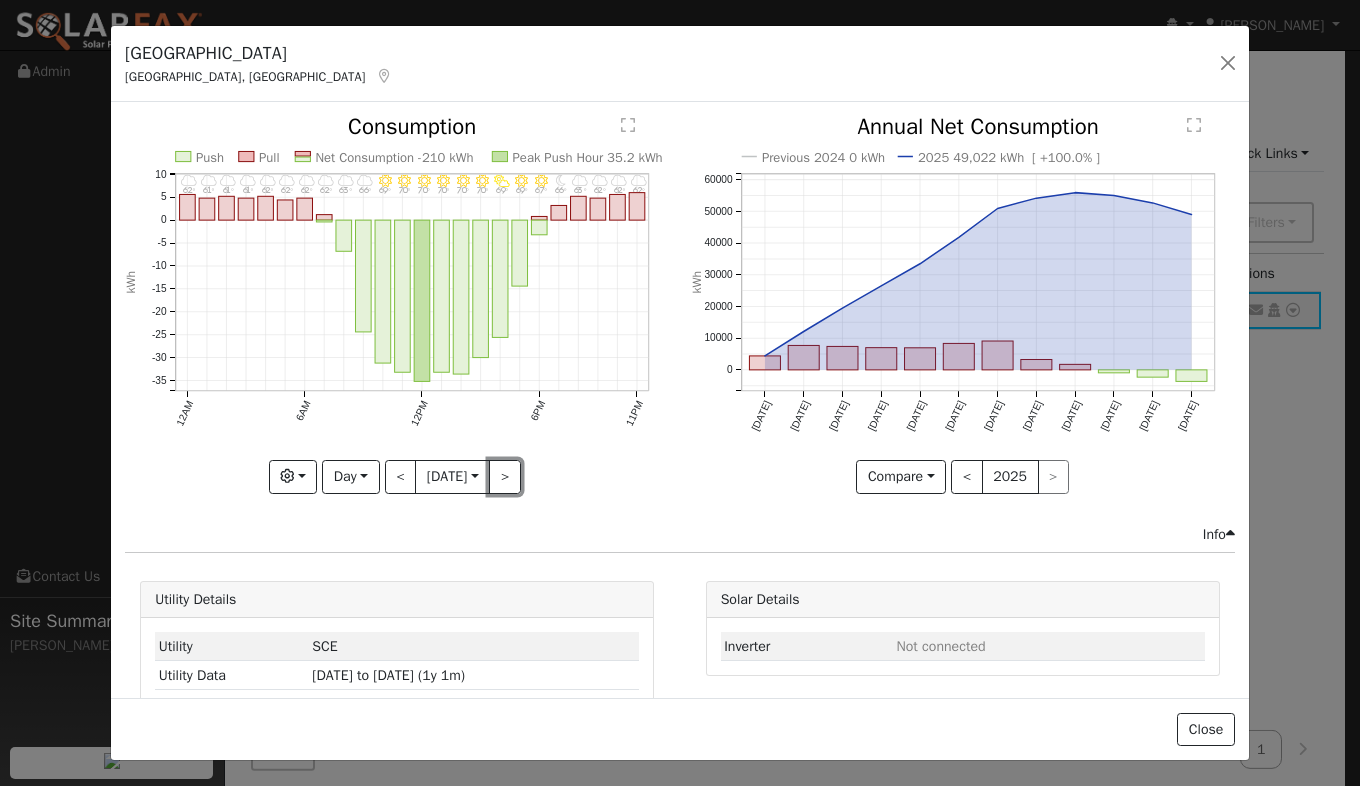 click on ">" at bounding box center [505, 477] 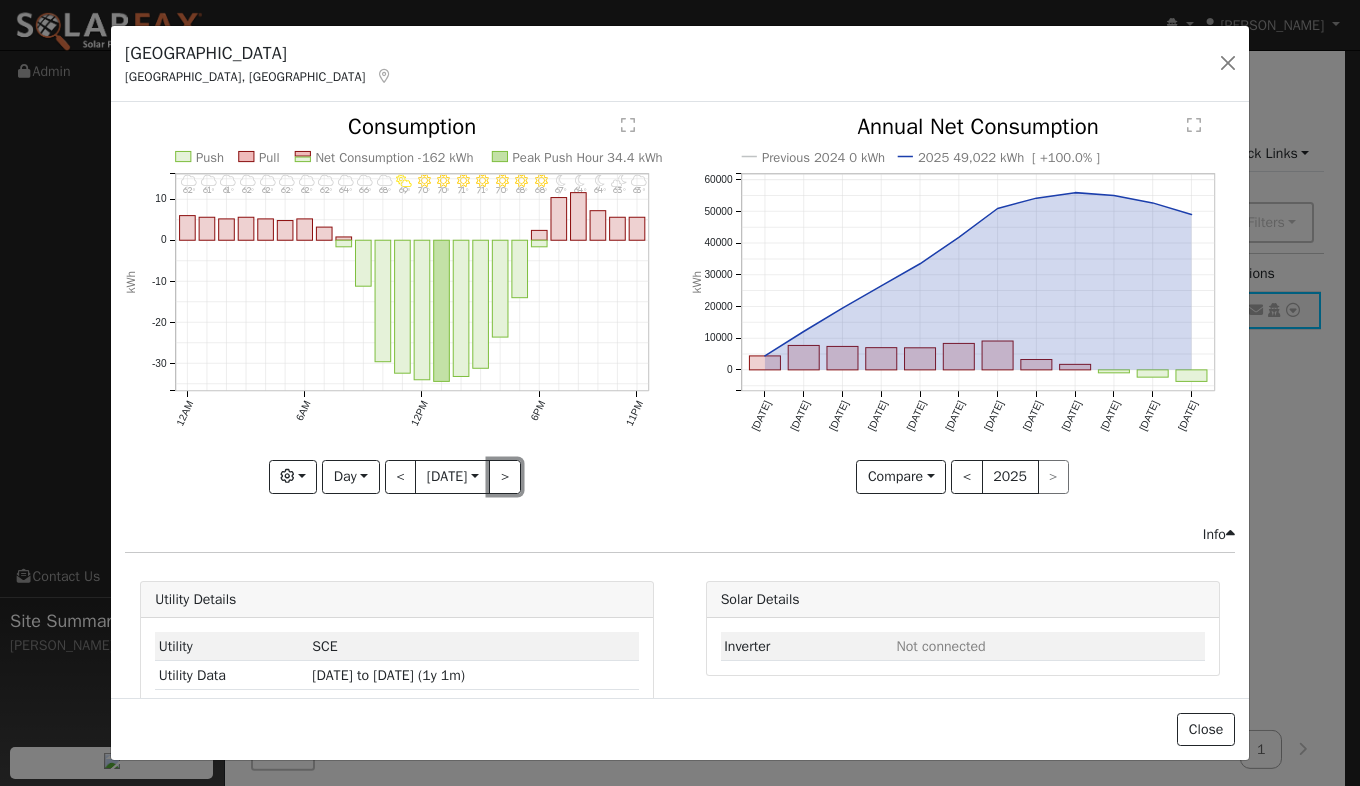 click on ">" at bounding box center [505, 477] 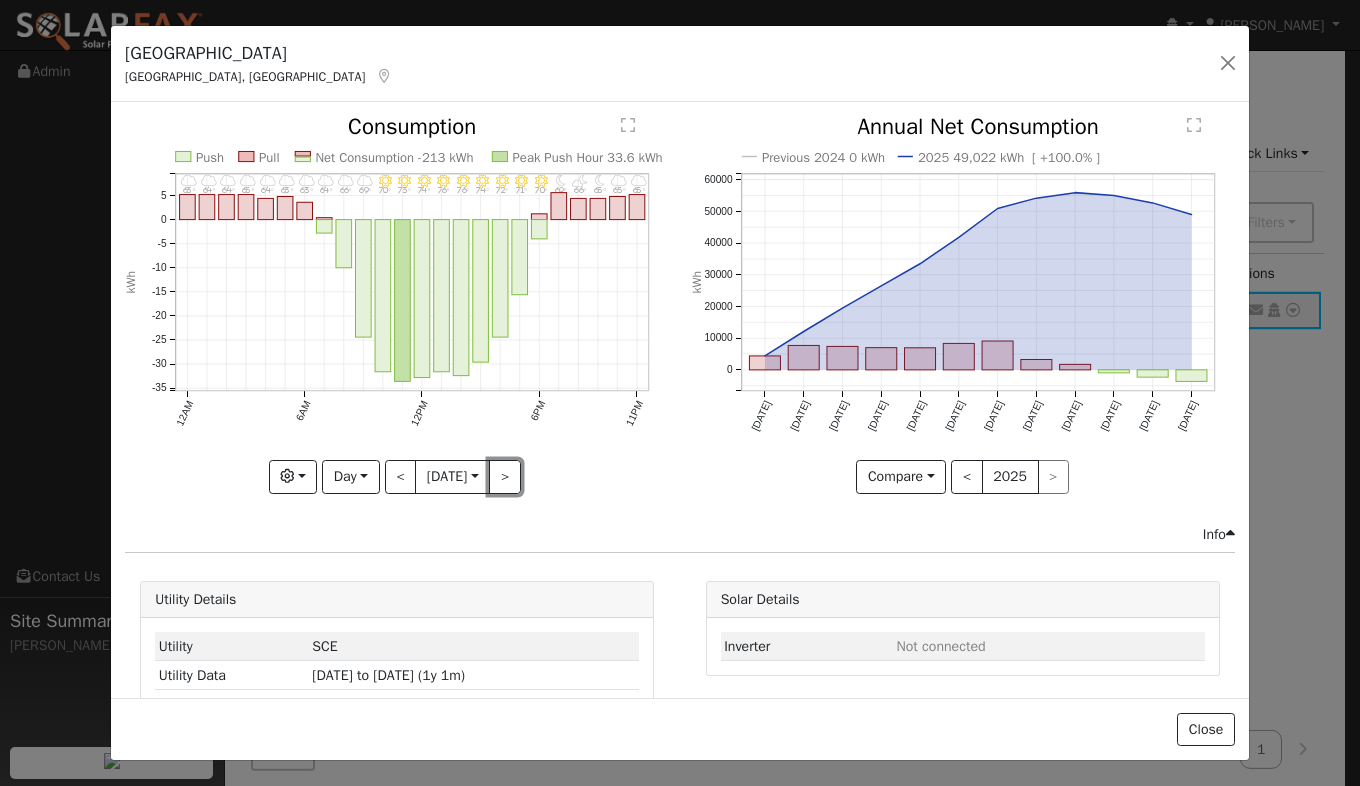 click on ">" at bounding box center [505, 477] 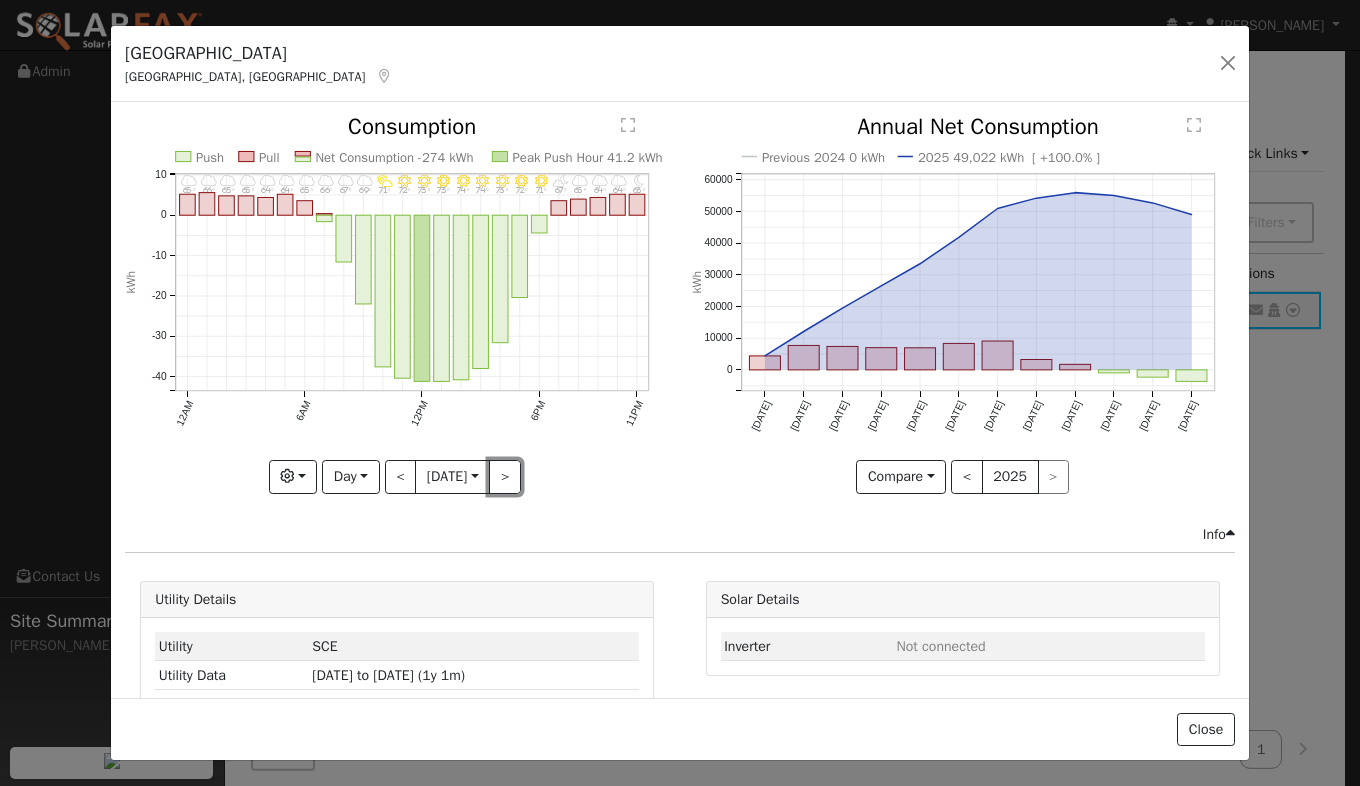 click on ">" at bounding box center (505, 477) 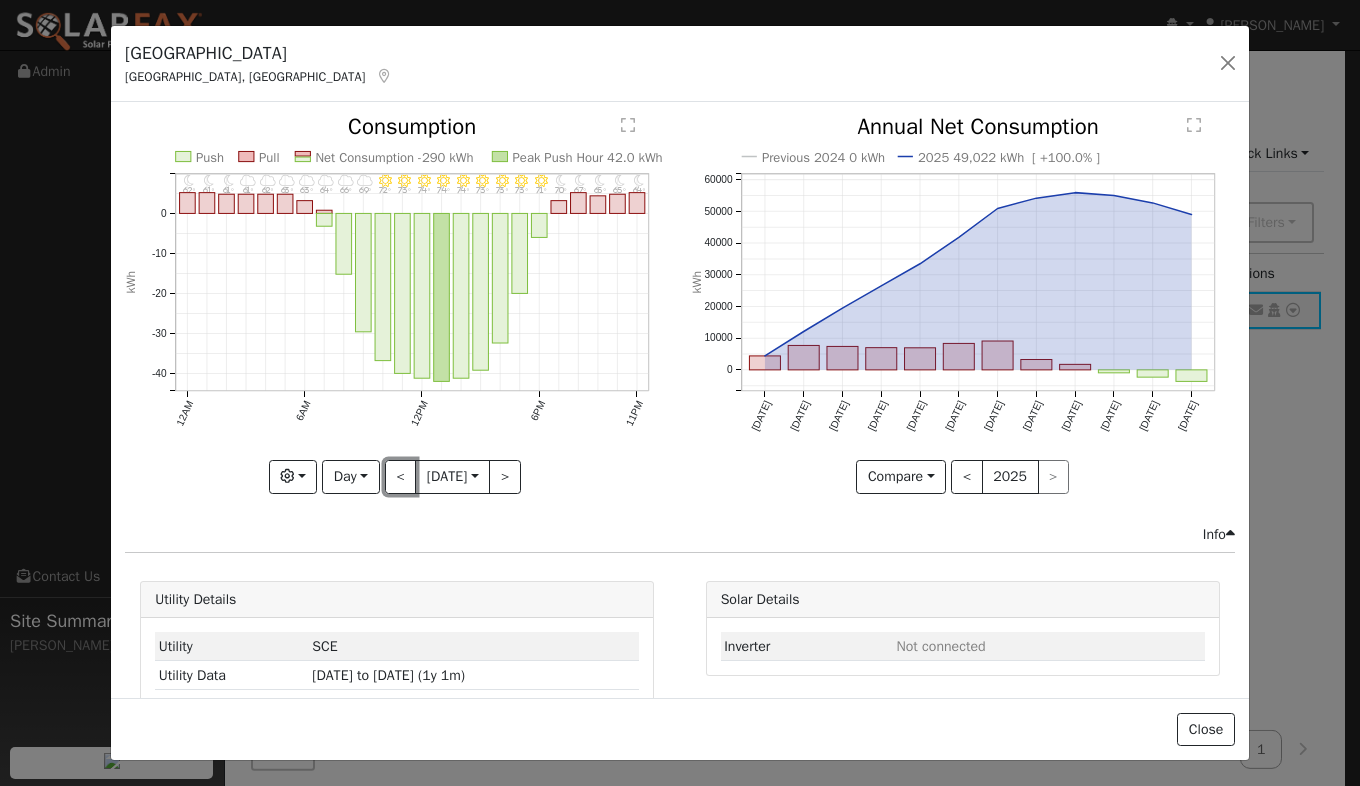 click on "<" at bounding box center (401, 477) 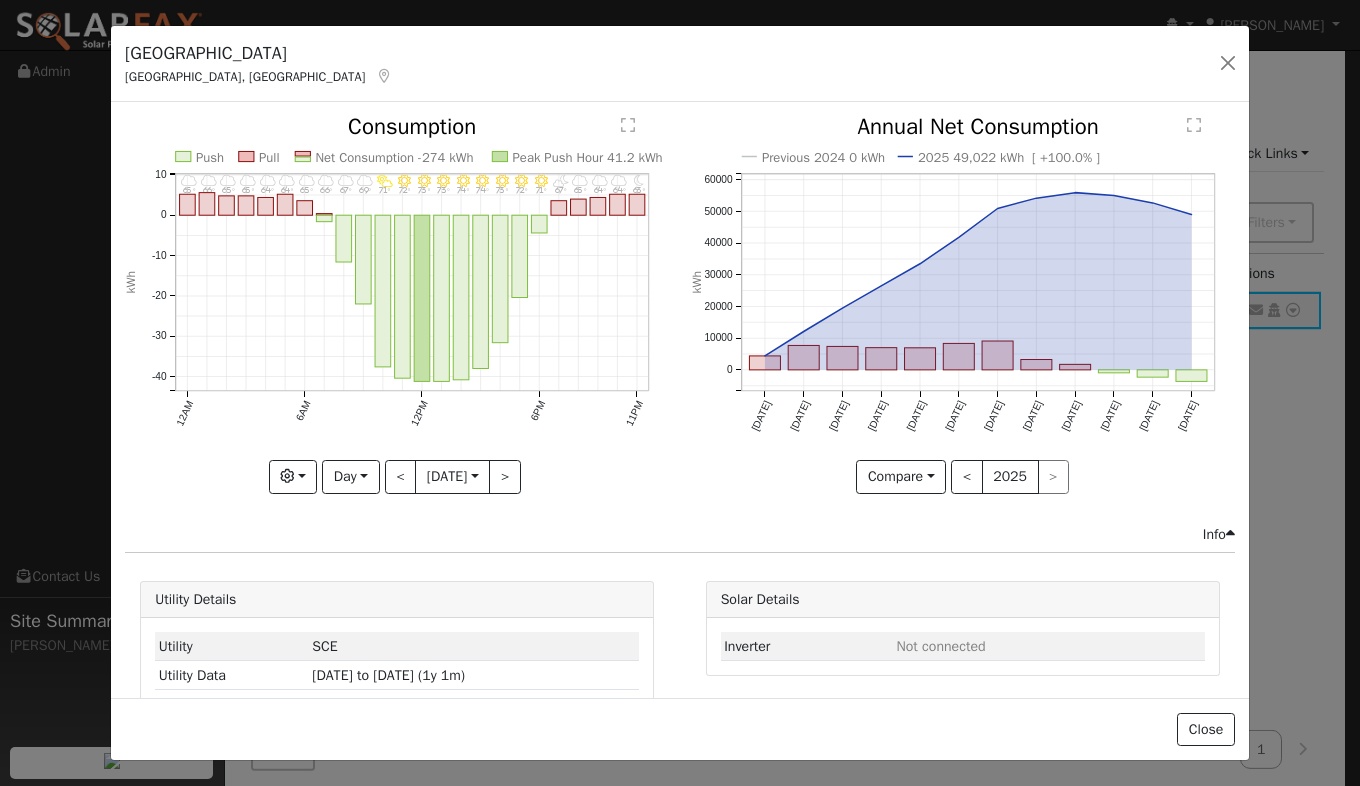 click at bounding box center (397, 304) 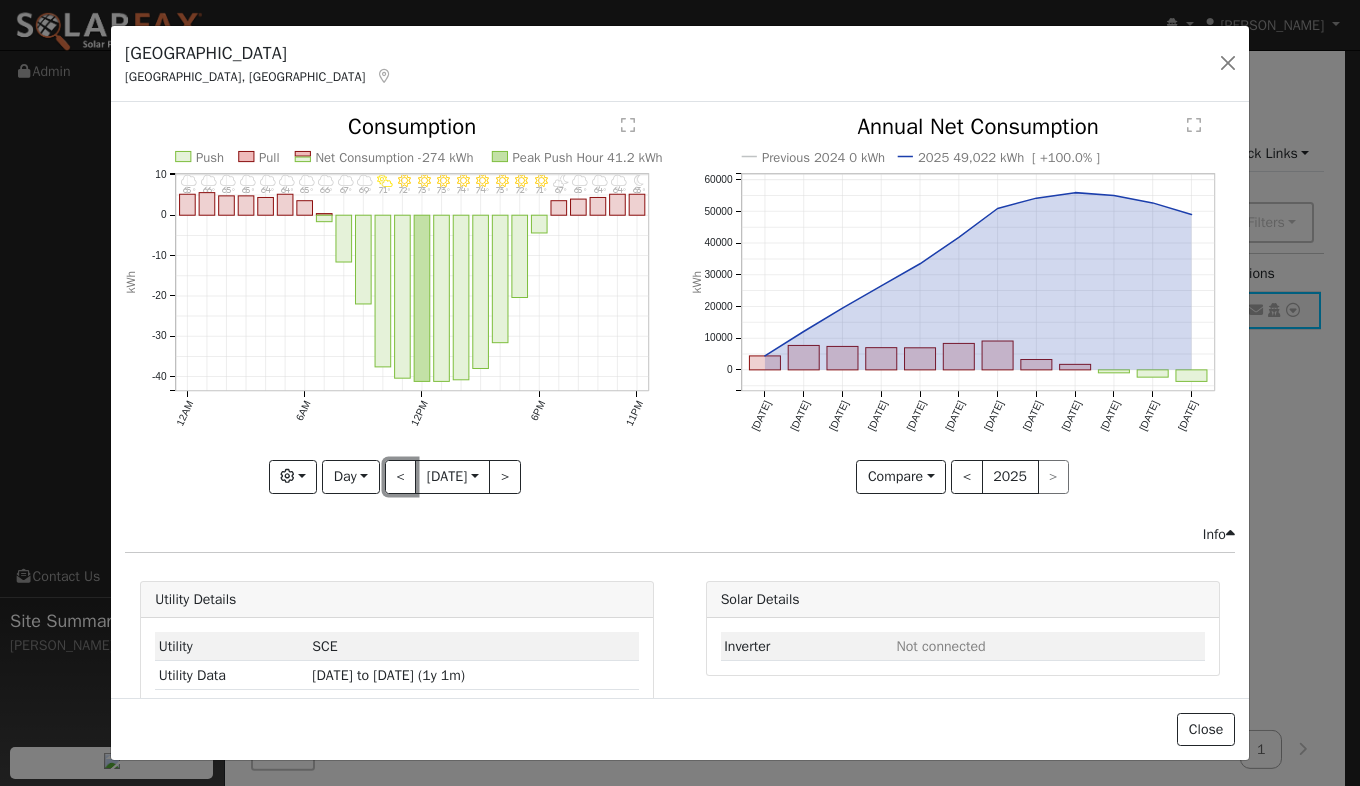 click on "<" at bounding box center [401, 477] 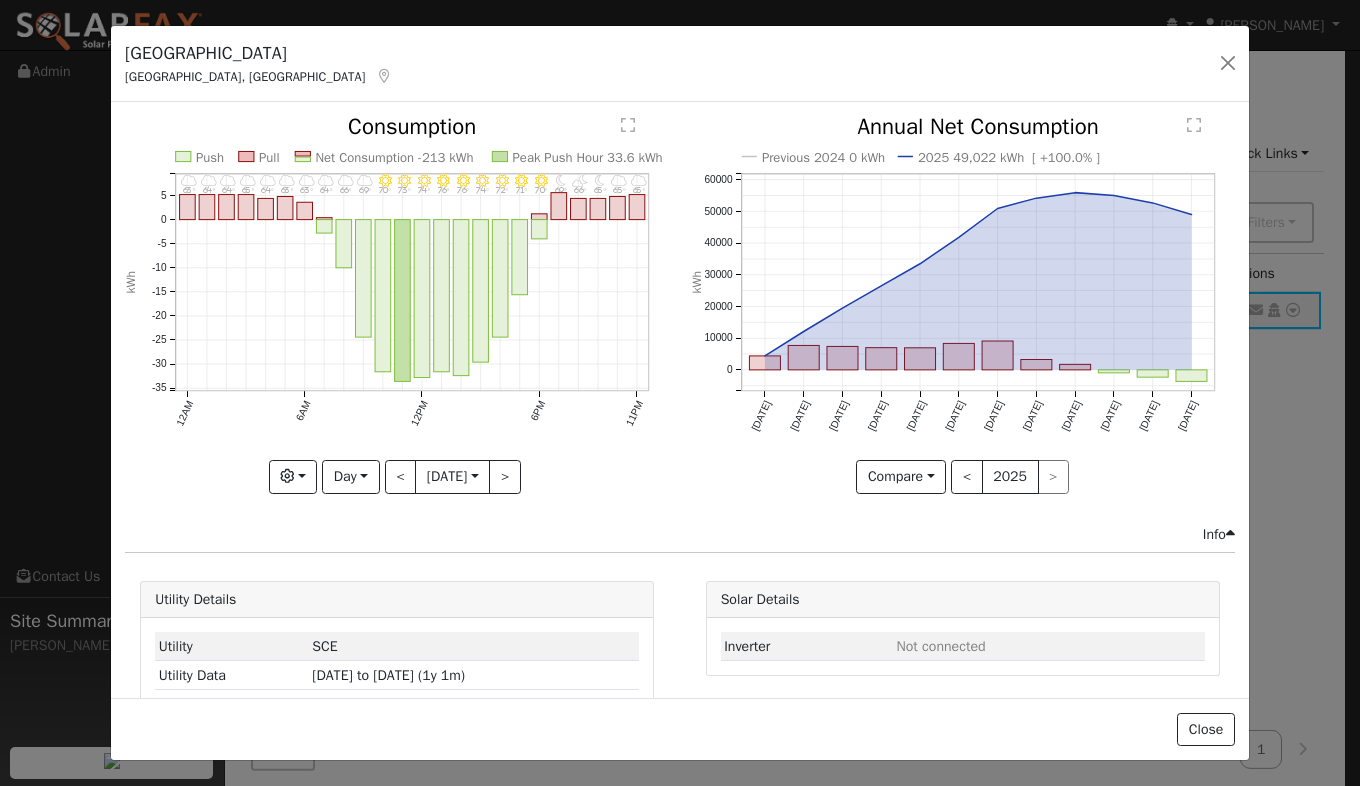 click at bounding box center [397, 304] 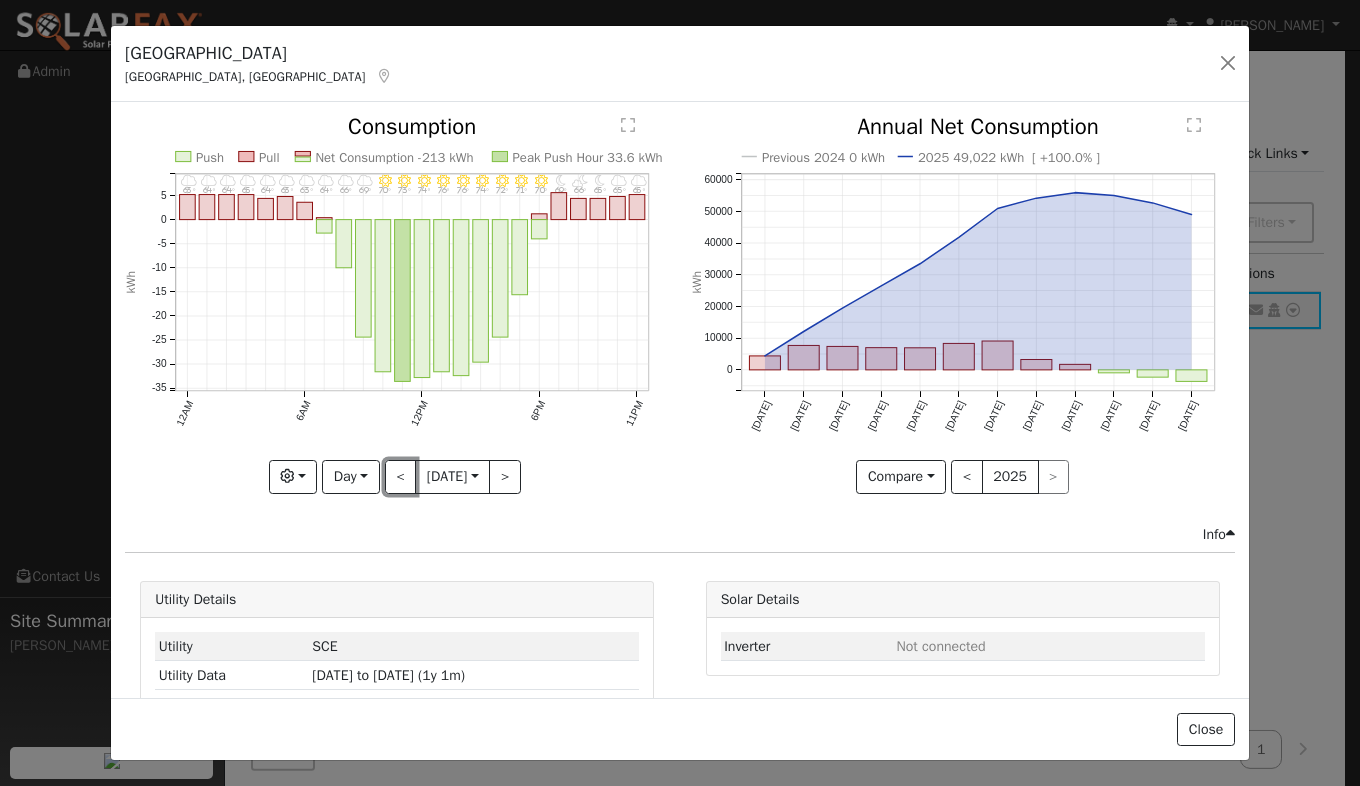click on "<" at bounding box center (401, 477) 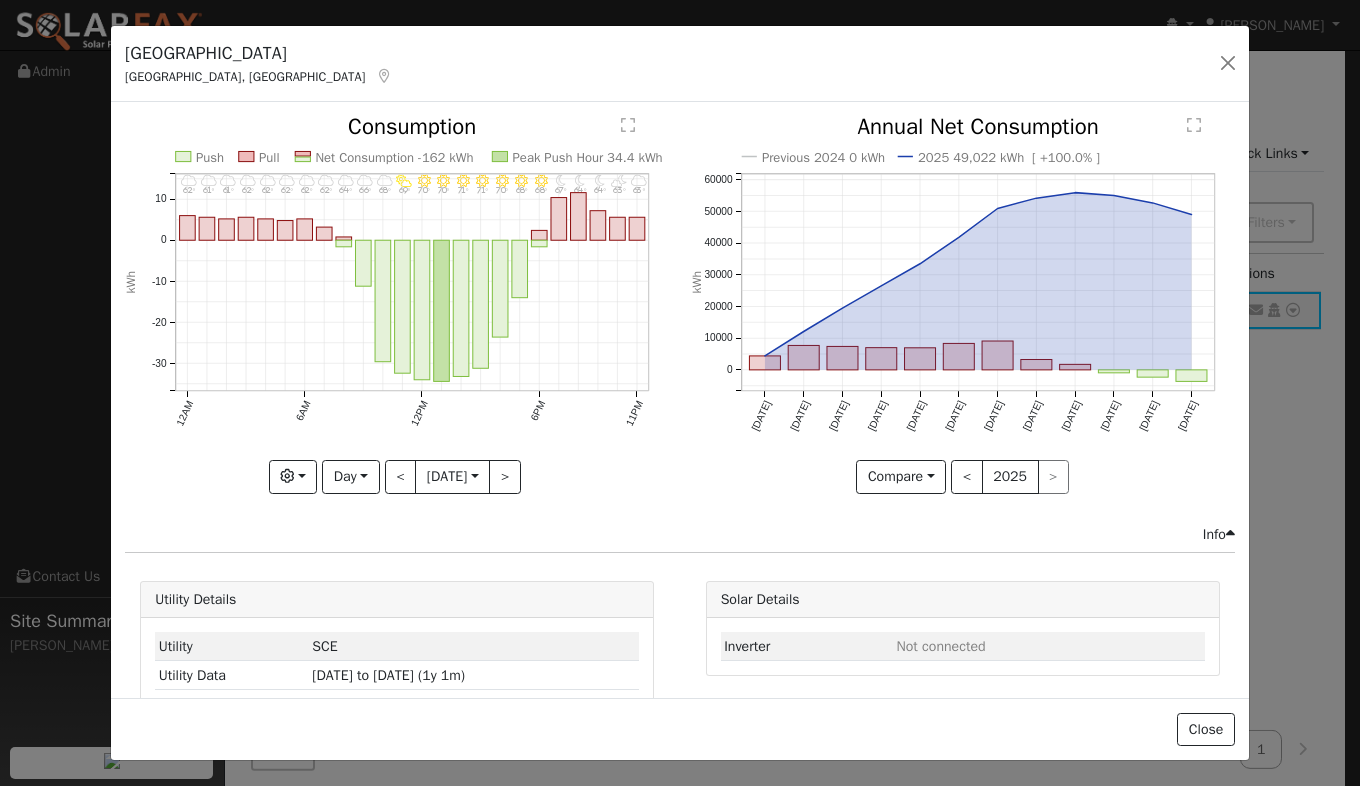 click at bounding box center (397, 304) 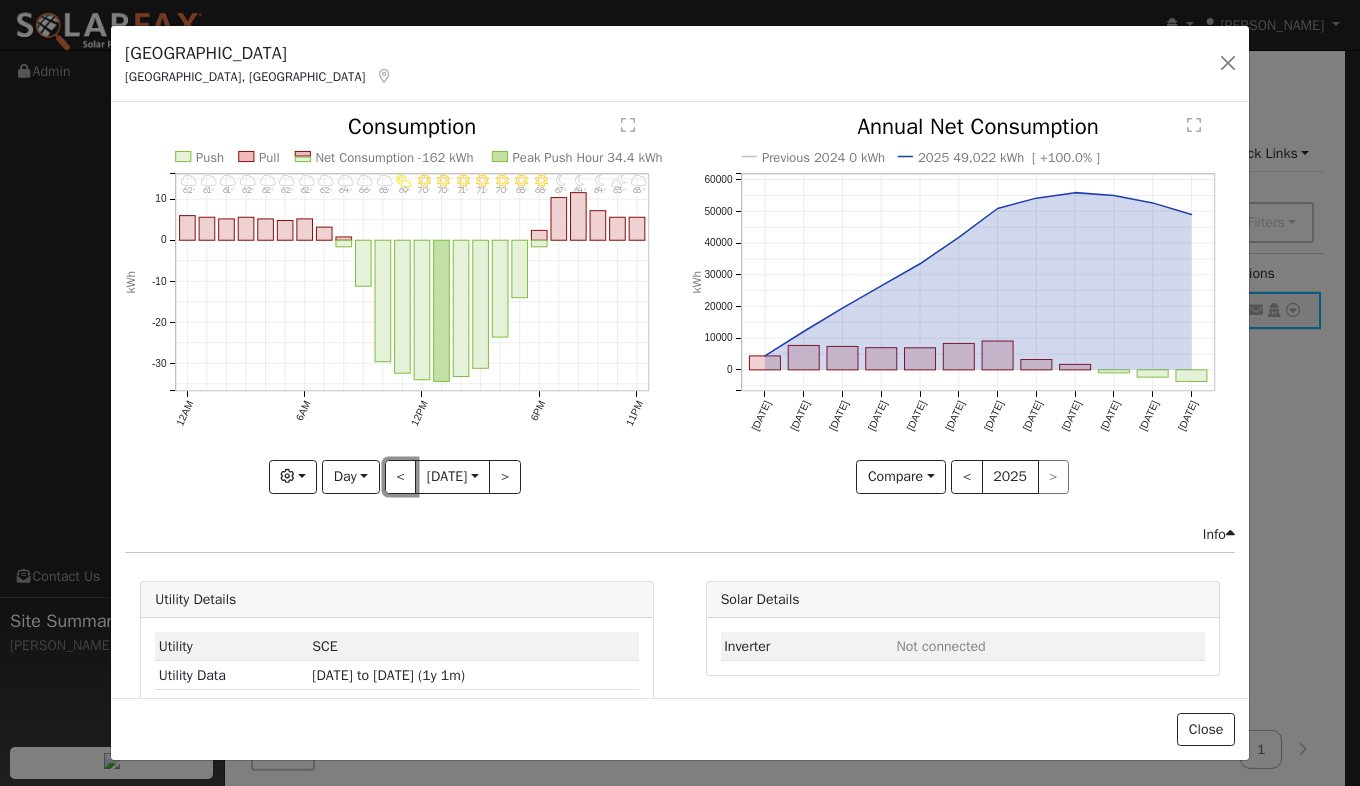 click on "<" at bounding box center [401, 477] 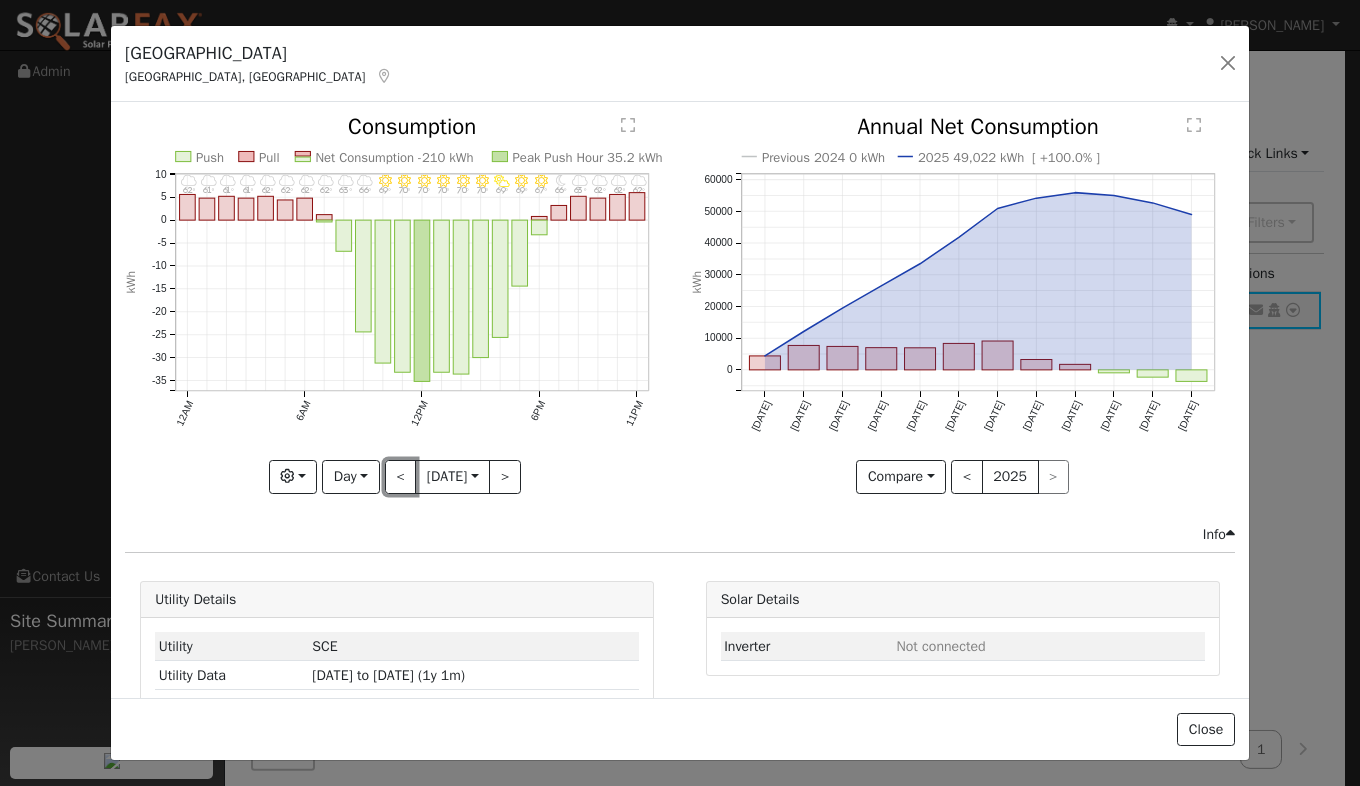 click on "<" at bounding box center [401, 477] 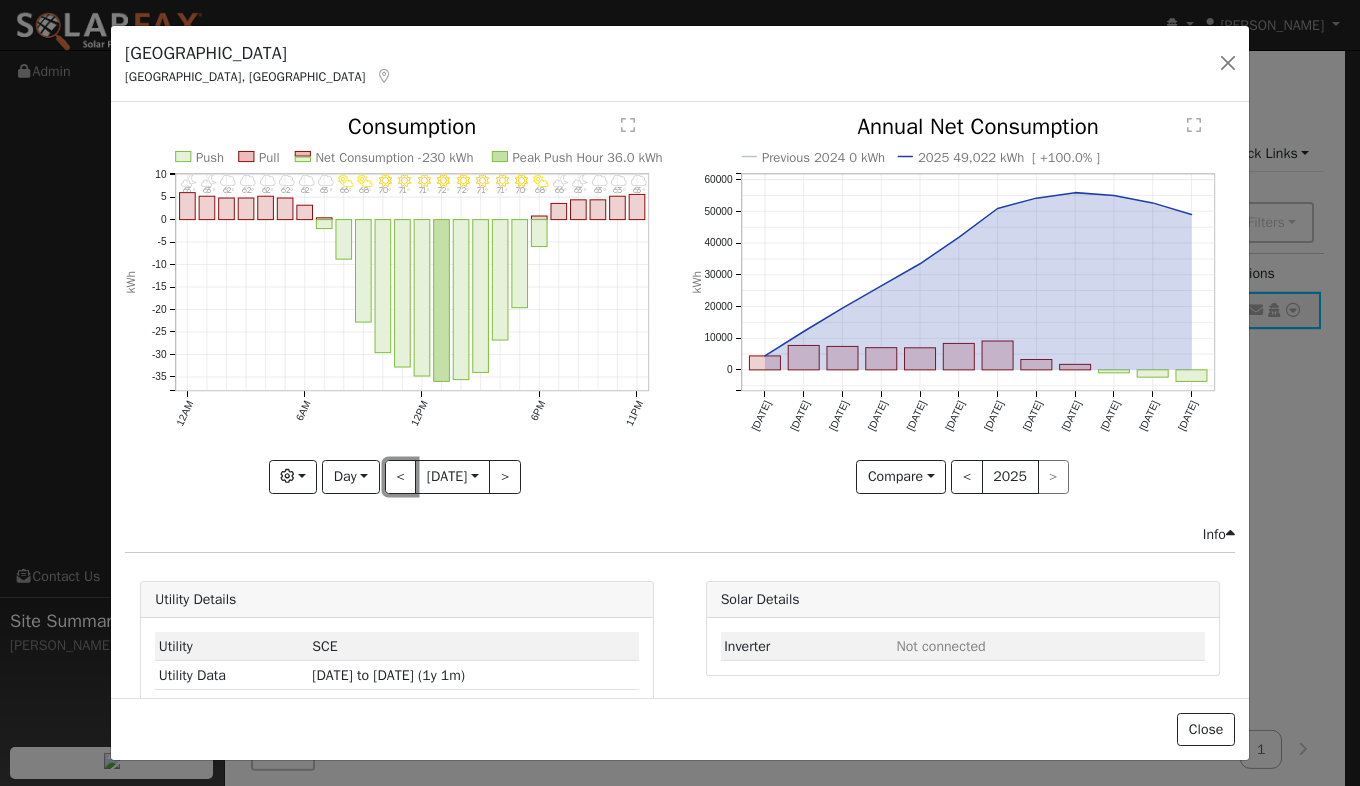 click on "<" at bounding box center (401, 477) 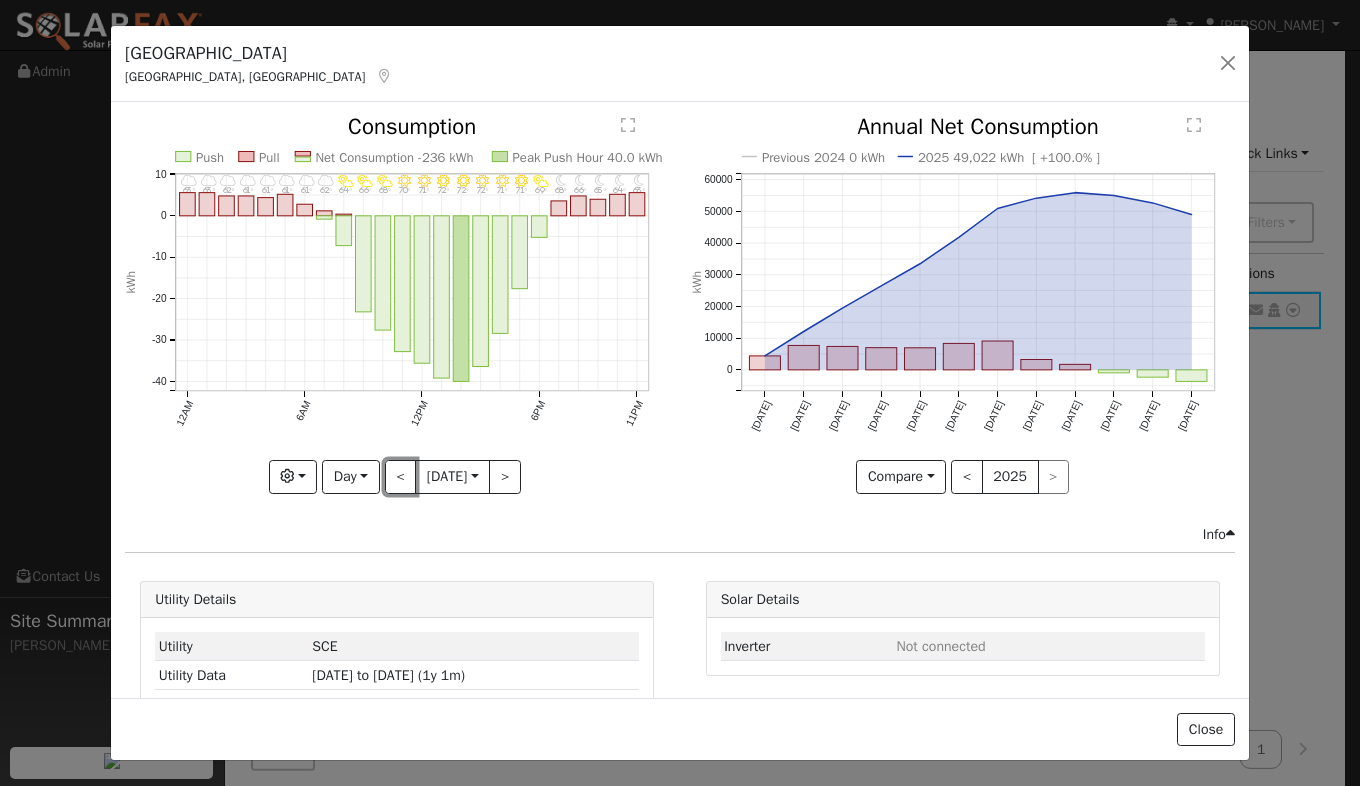 click on "<" at bounding box center (401, 477) 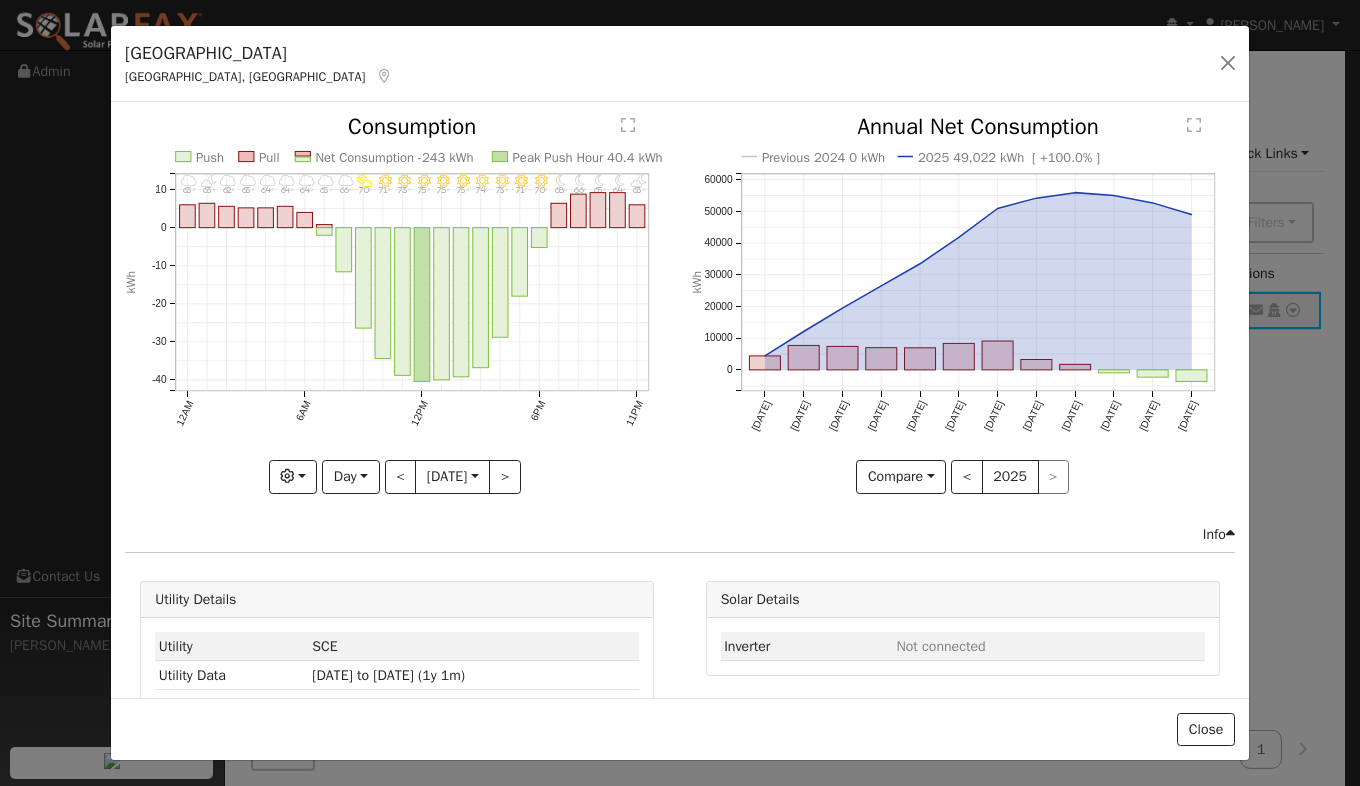 click on "11PM - PartlyCloudy 63° 10PM - MostlyClear 64° 9PM - MostlyClear 65° 8PM - MostlyClear 66° 7PM - MostlyClear 68° 6PM - Clear 70° 5PM - MostlyClear 71° 4PM - MostlyClear 73° 3PM - Clear 74° 2PM - Clear 75° 1PM - Clear 75° 12PM - Clear 75° 11AM - MostlyClear 73° 10AM - MostlyClear 71° 9AM - PartlyCloudy 70° 8AM - MostlyCloudy 66° 7AM - Cloudy 65° 6AM - Cloudy 64° 5AM - Cloudy 64° 4AM - MostlyCloudy 64° 3AM - MostlyCloudy 63° 2AM - MostlyCloudy 62° 1AM - PartlyCloudy 63° 12AM - MostlyCloudy 63° Push Pull Net Consumption -243 kWh Peak Push Hour 40.4 kWh 12AM 6AM 12PM 6PM 11PM -40 -30 -20 -10 0 10  Consumption kWh onclick="" onclick="" onclick="" onclick="" onclick="" onclick="" onclick="" onclick="" onclick="" onclick="" onclick="" onclick="" onclick="" onclick="" onclick="" onclick="" onclick="" onclick="" onclick="" onclick="" onclick="" onclick="" onclick="" onclick="" onclick="" onclick="" onclick="" onclick="" onclick="" onclick="" onclick="" onclick="" onclick="" onclick="" Graphs" 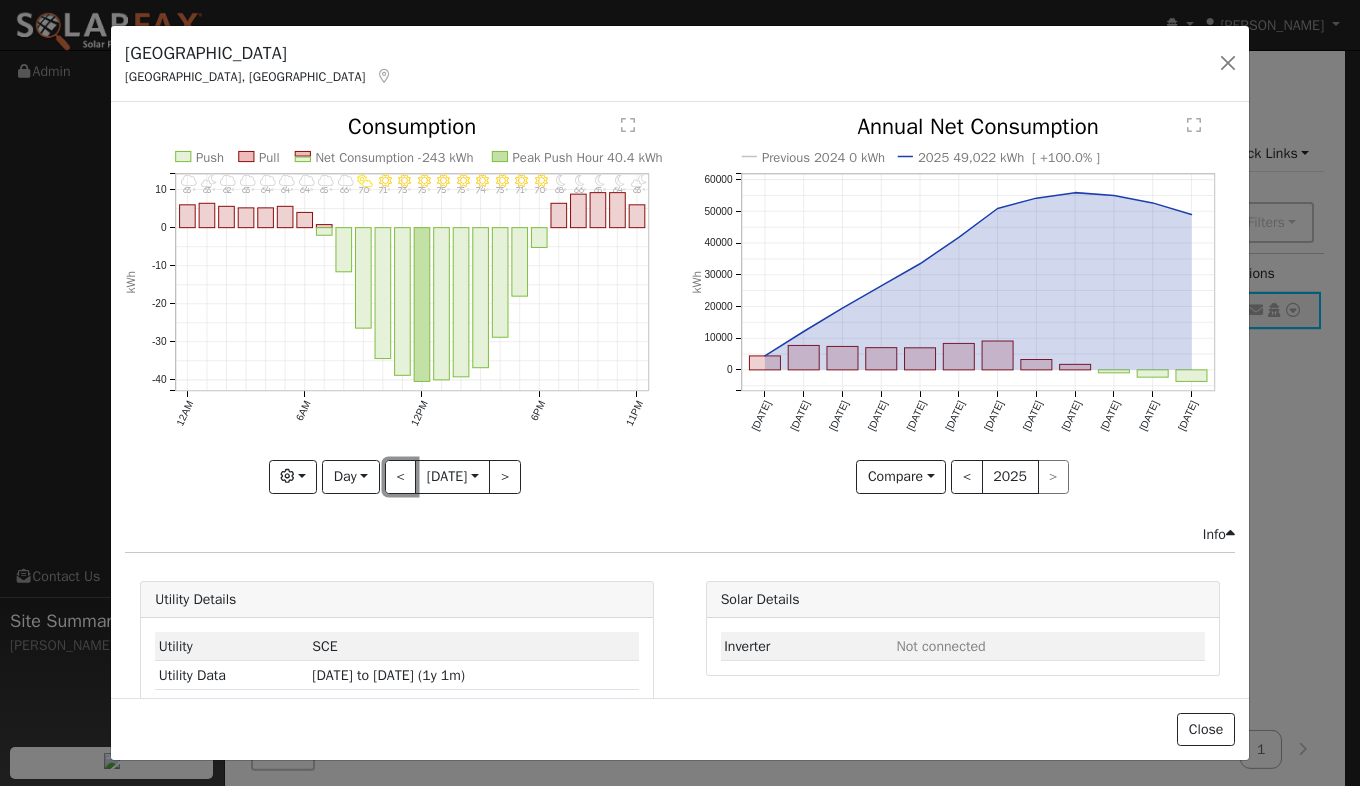 click on "<" at bounding box center (401, 477) 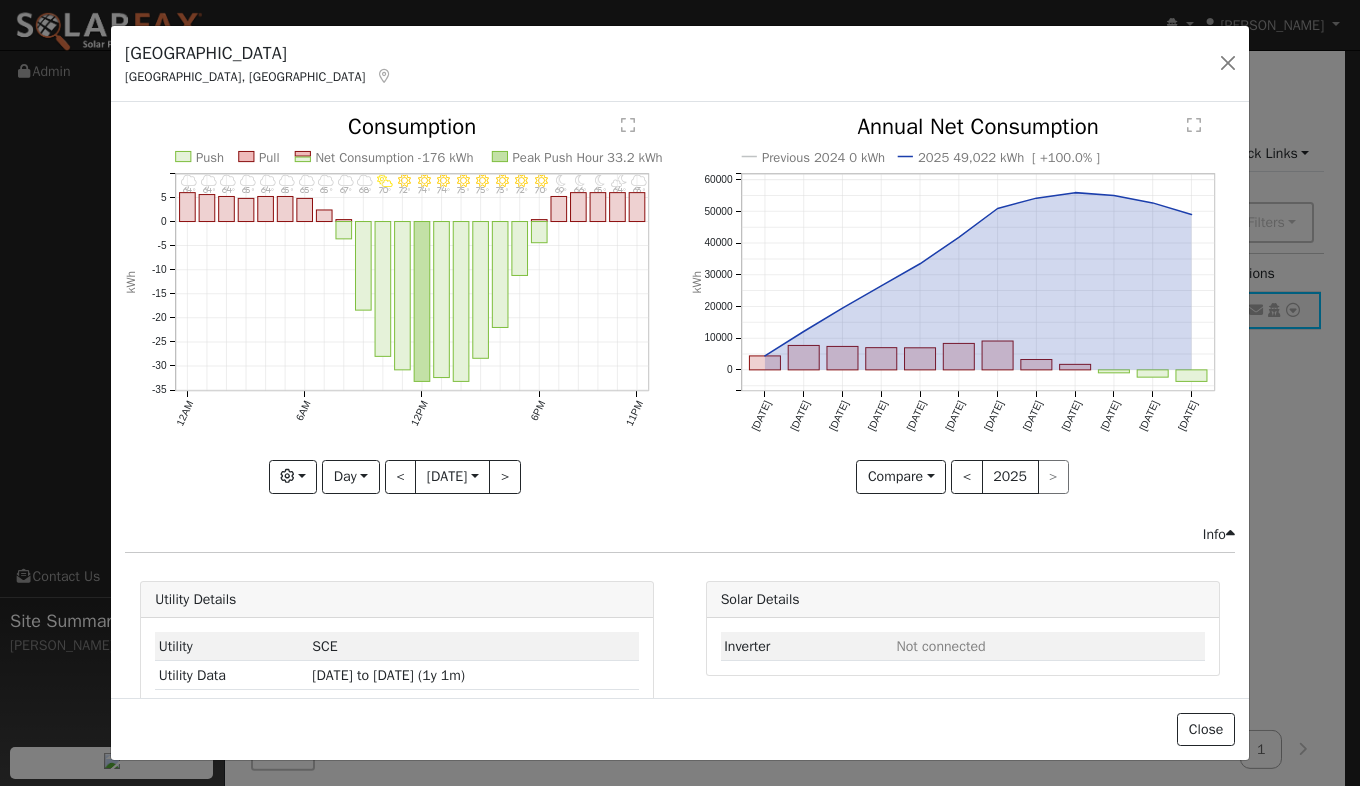 click at bounding box center [397, 304] 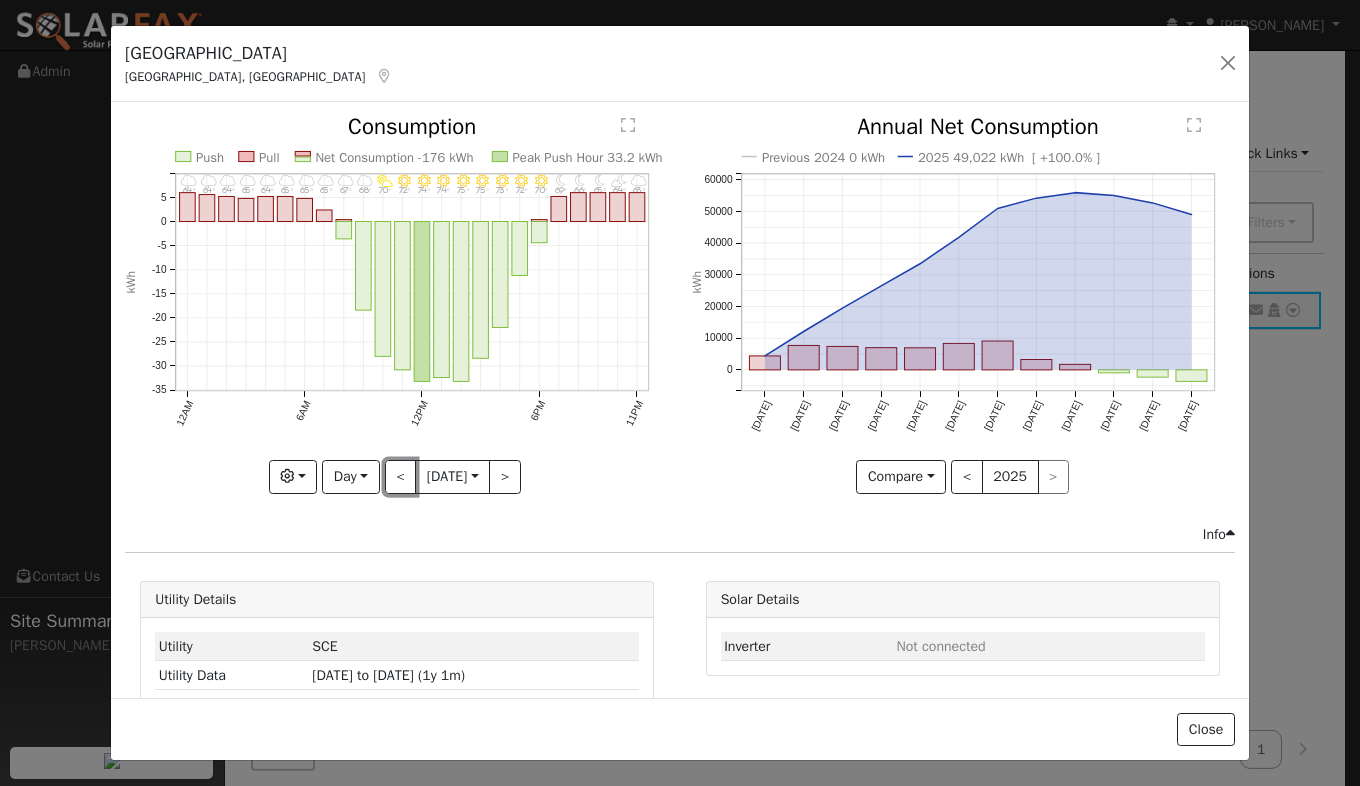click on "<" at bounding box center (401, 477) 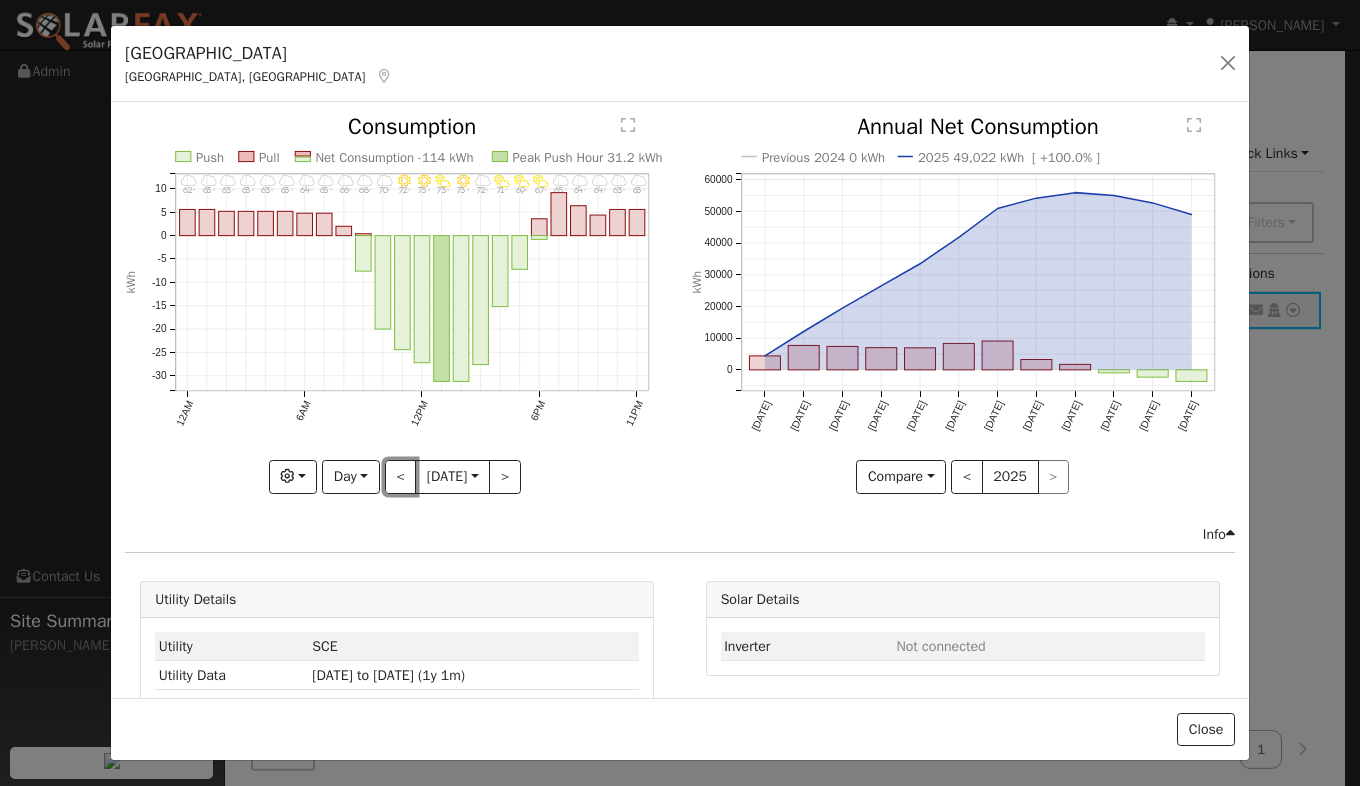 click on "<" at bounding box center (401, 477) 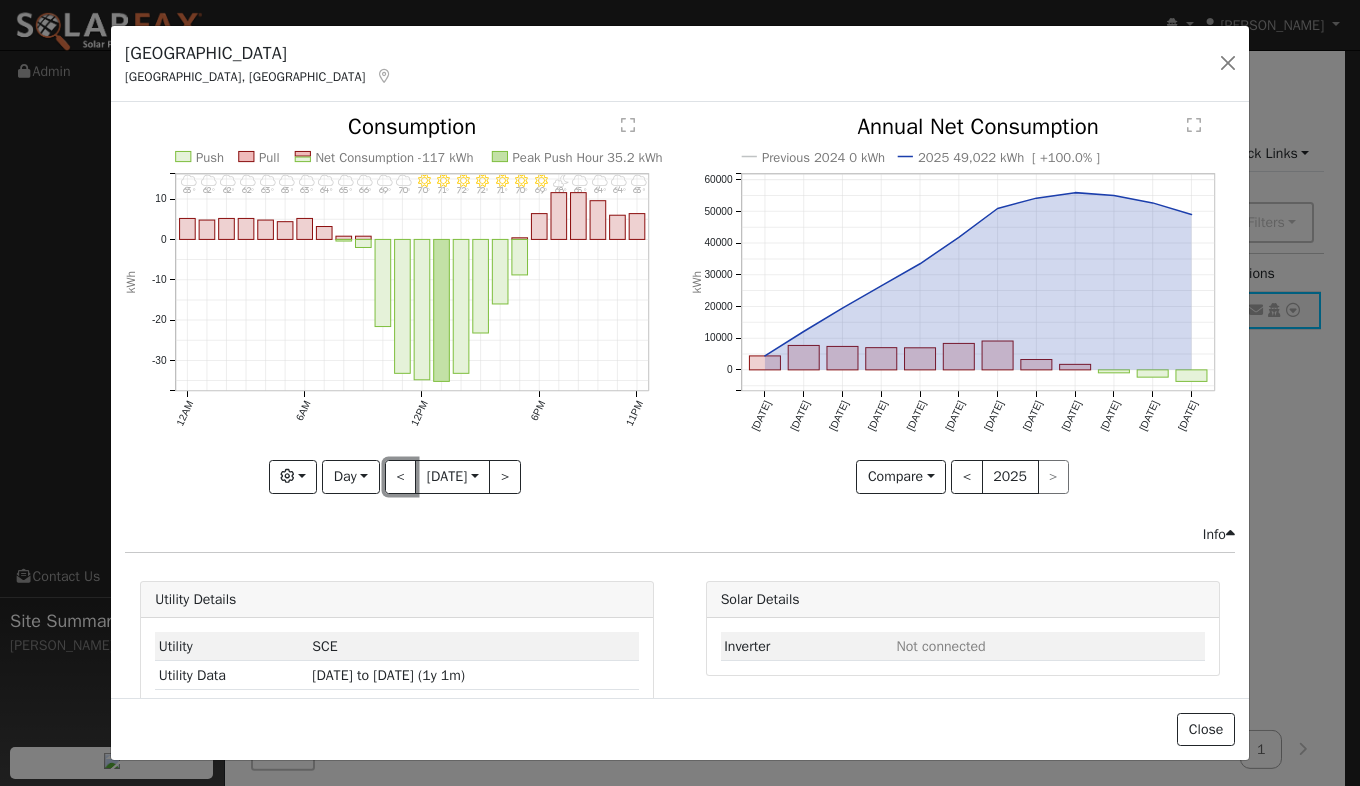 click on "<" at bounding box center (401, 477) 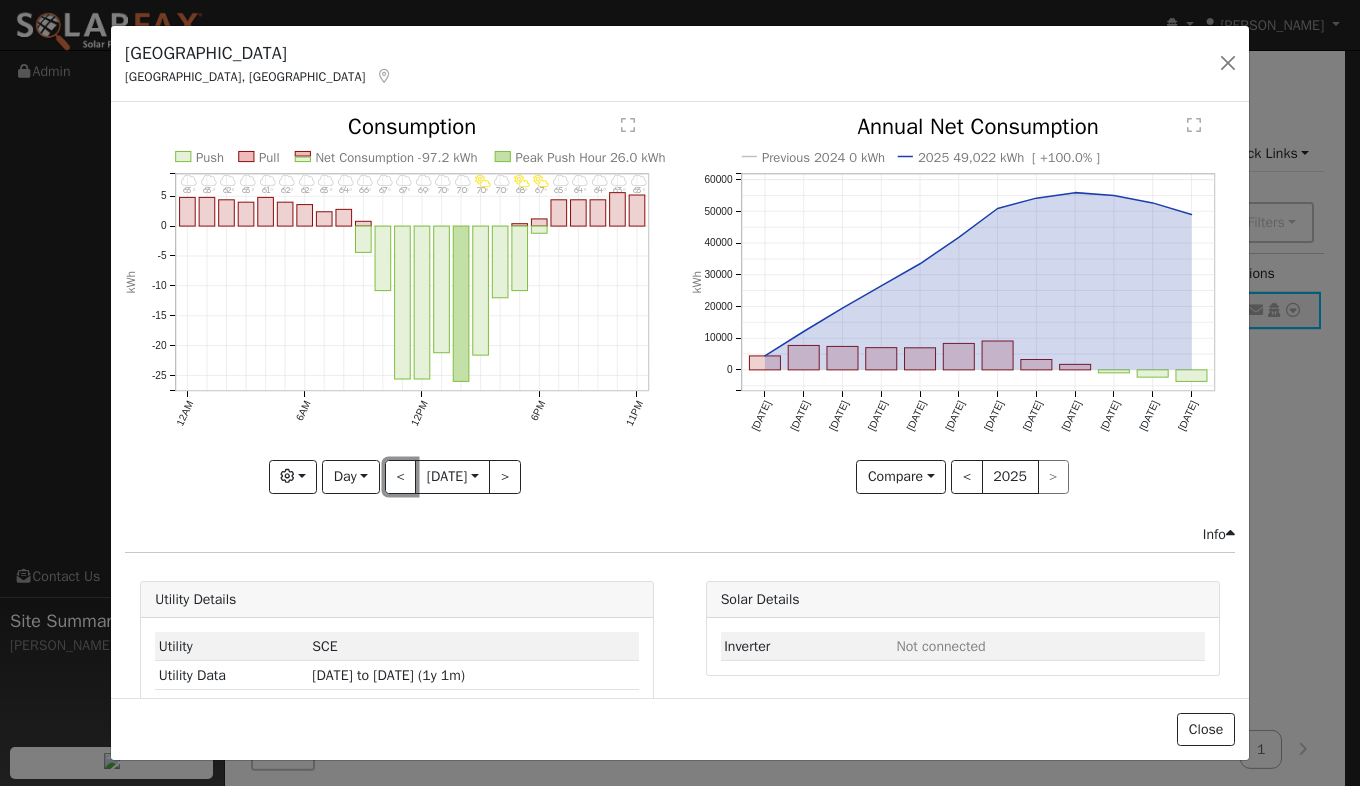 click on "<" at bounding box center [401, 477] 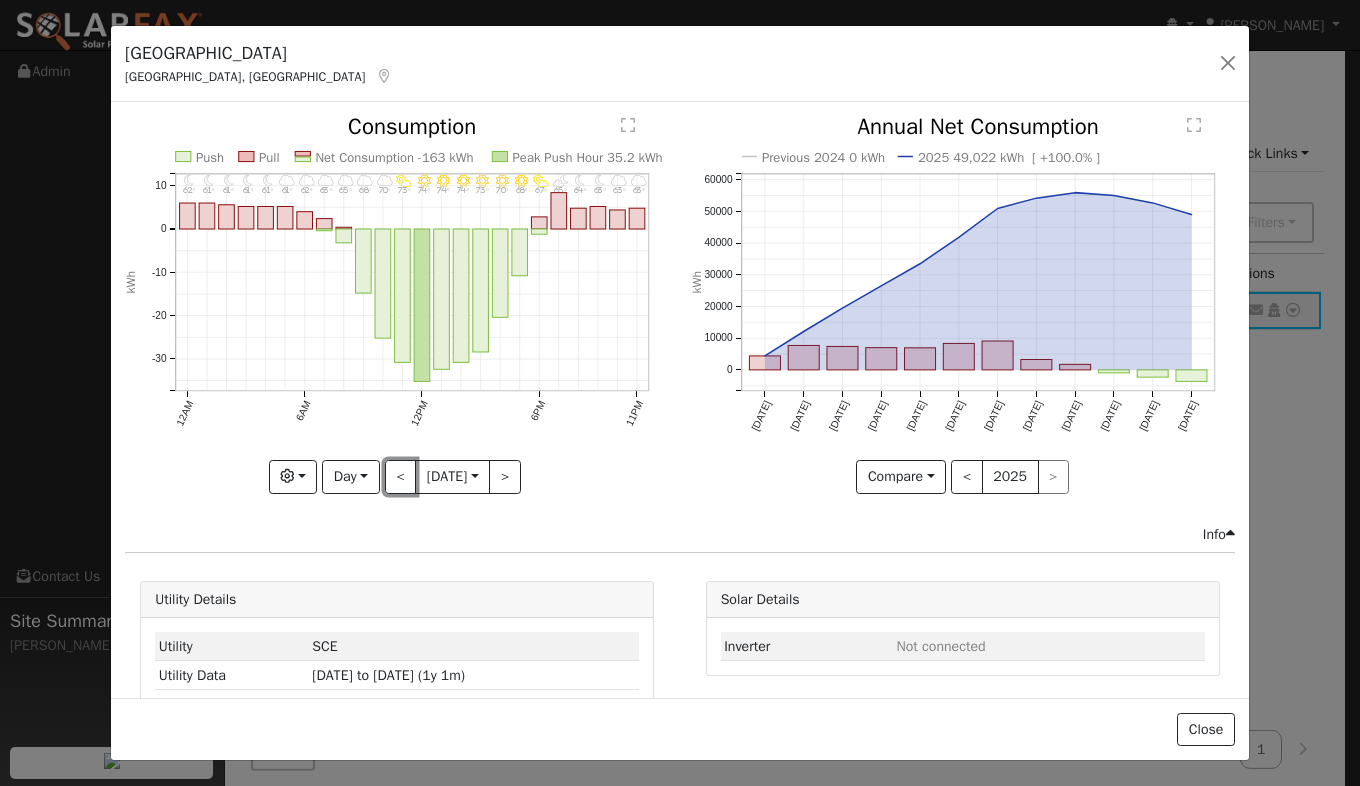 click on "<" at bounding box center (401, 477) 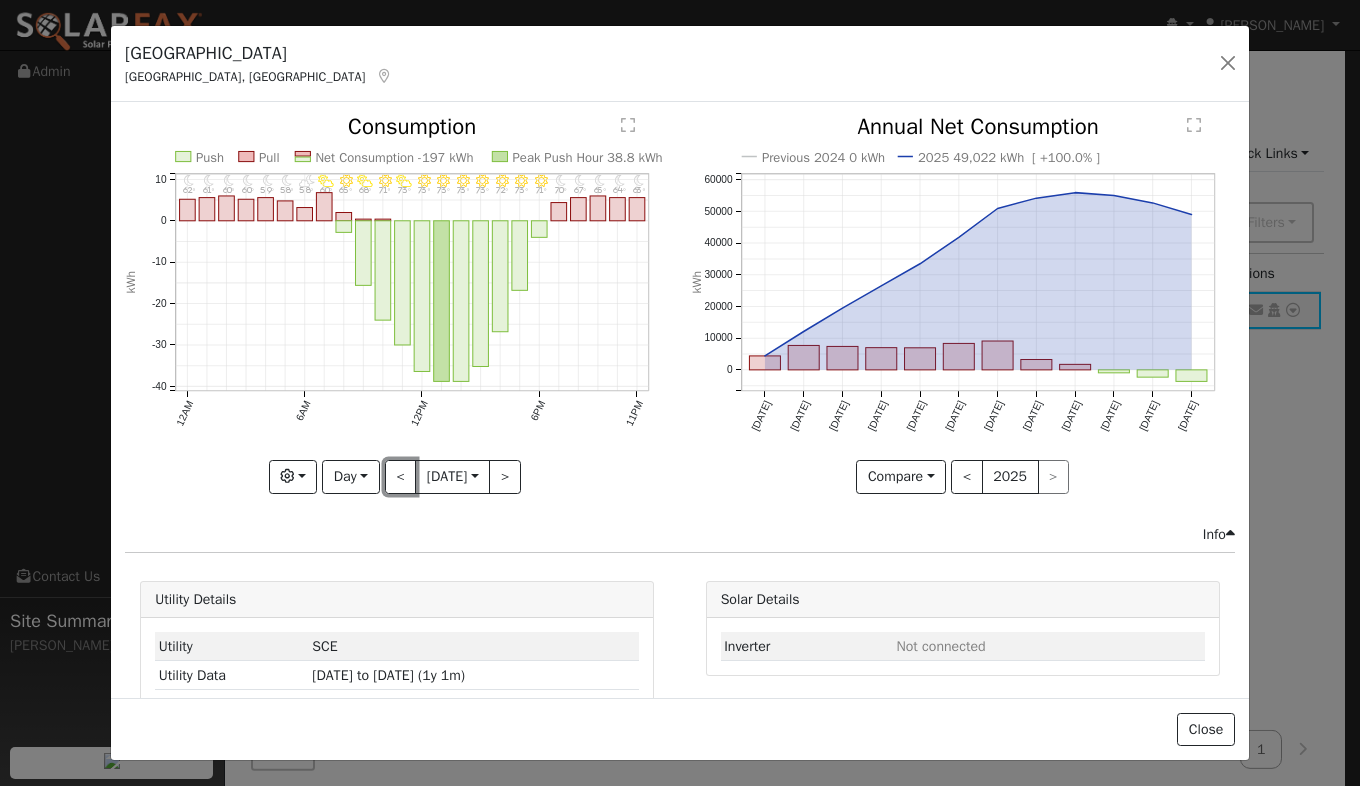 click on "<" at bounding box center (401, 477) 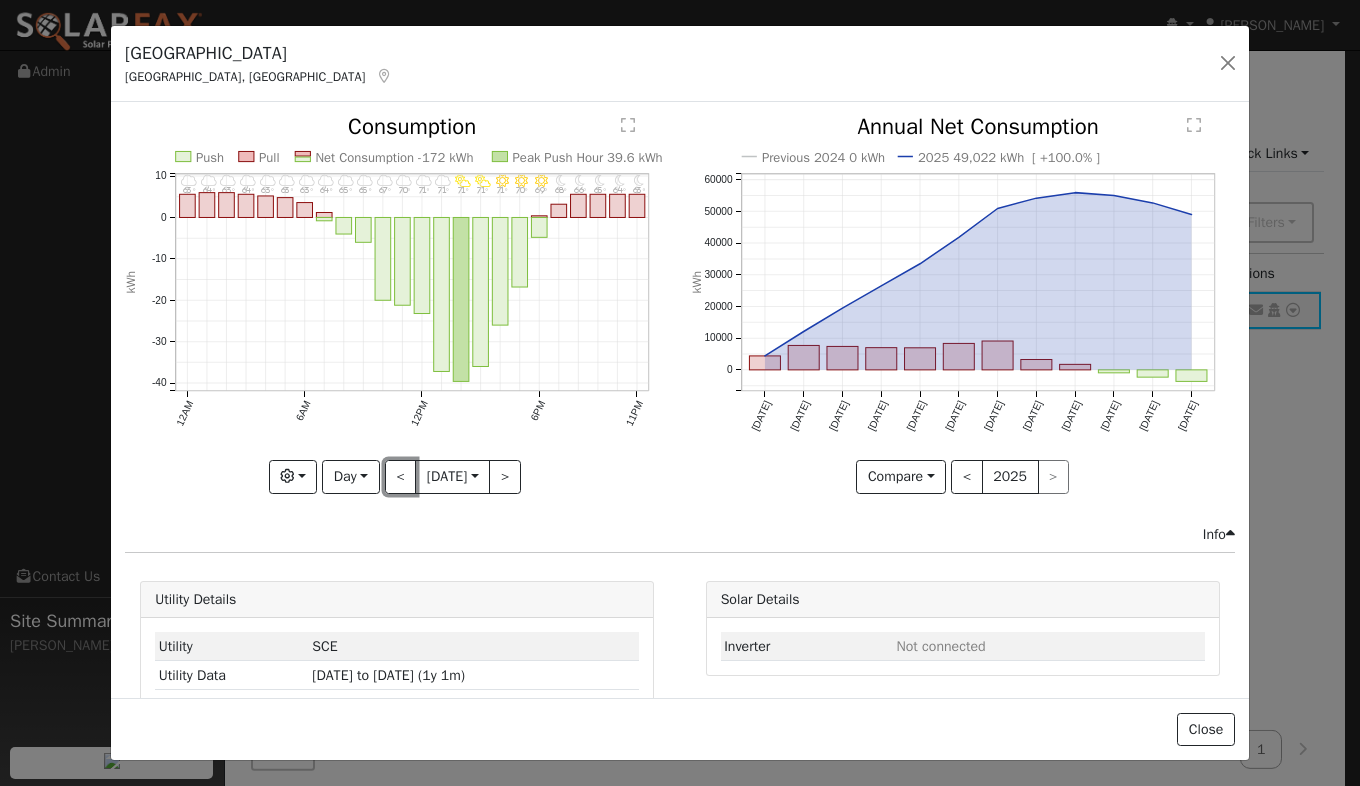click on "<" at bounding box center (401, 477) 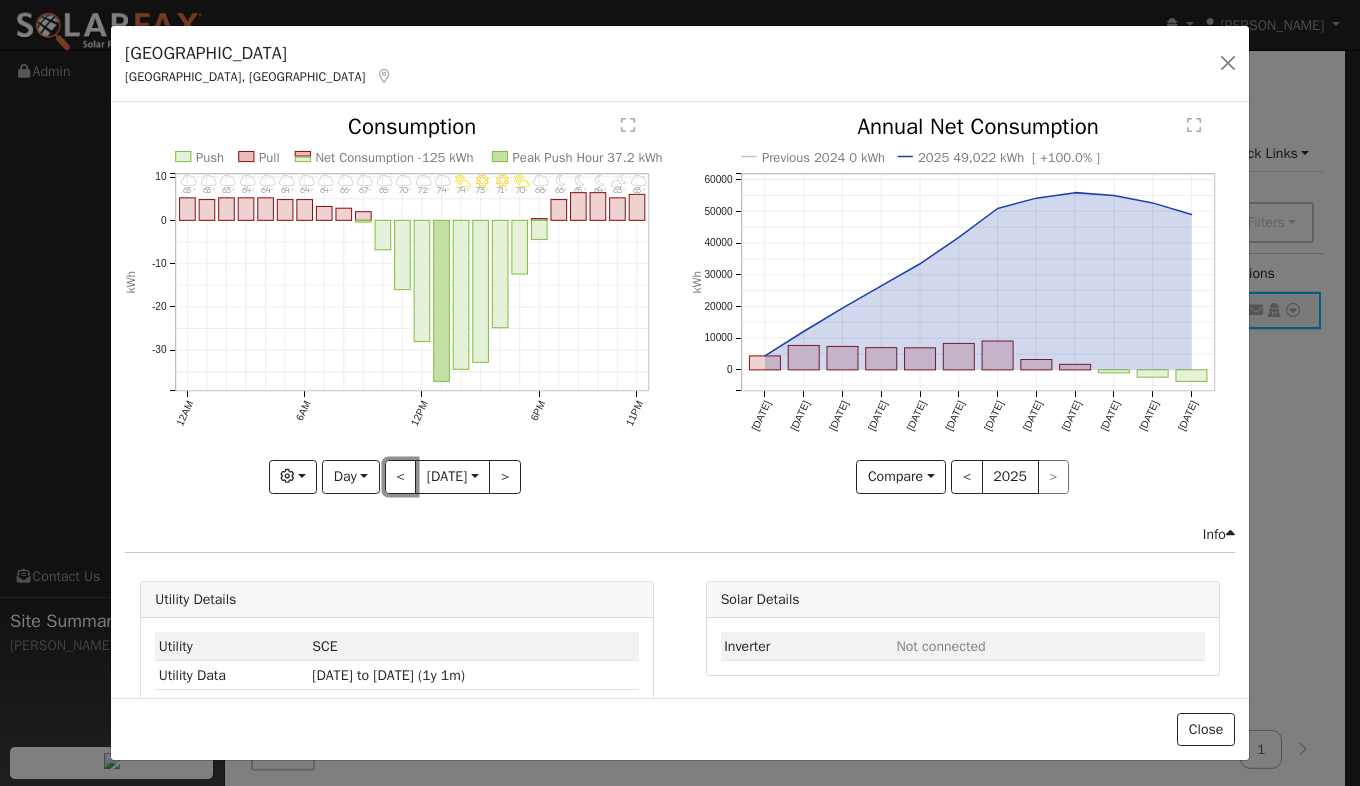 click on "<" at bounding box center [401, 477] 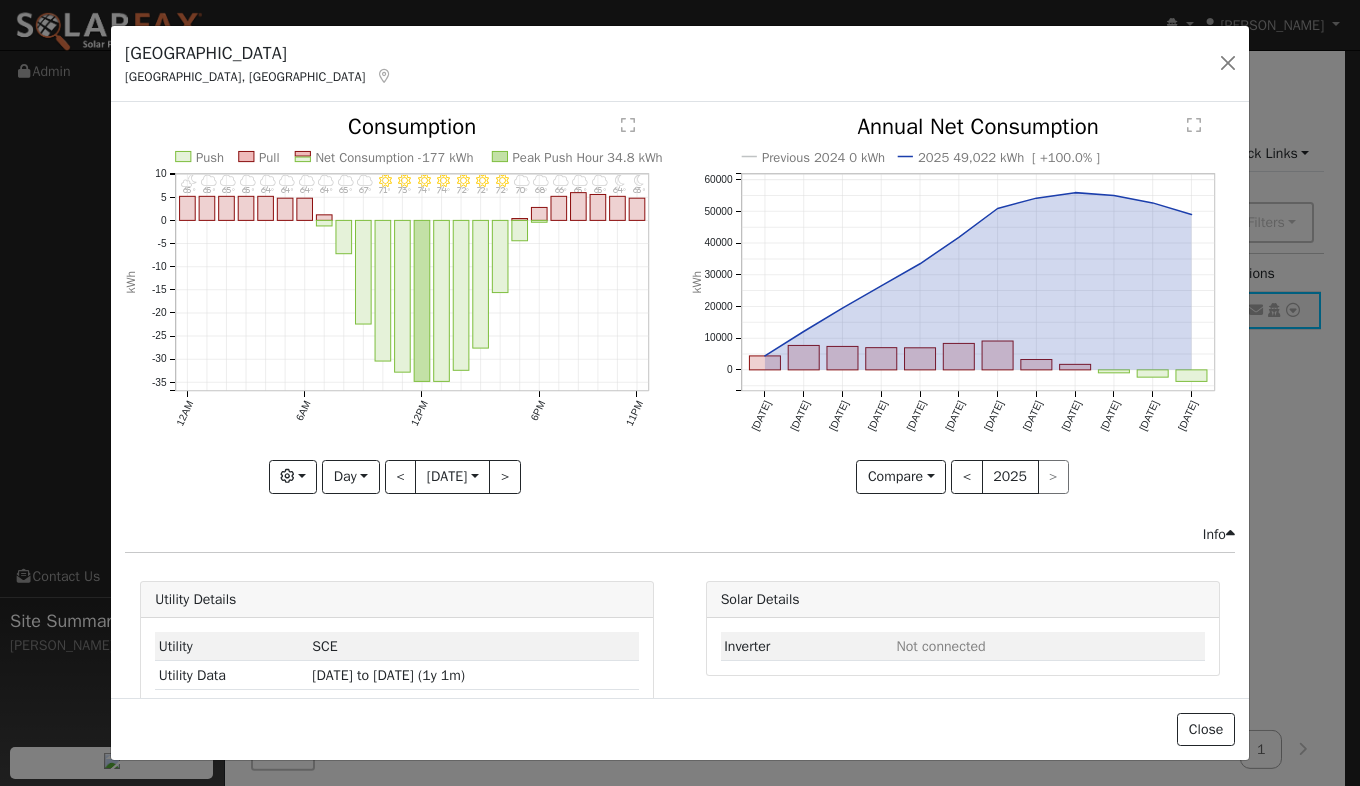 click at bounding box center (397, 304) 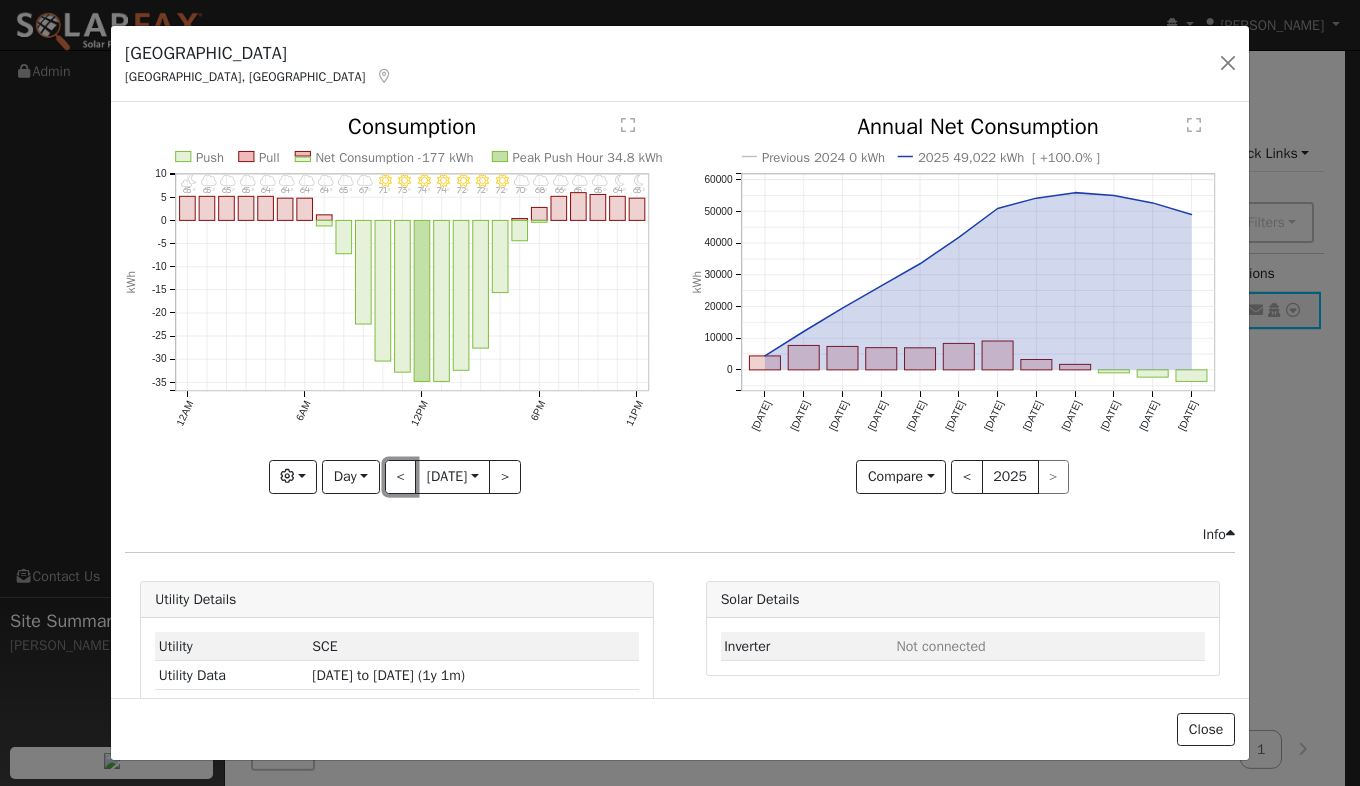 click on "<" at bounding box center [401, 477] 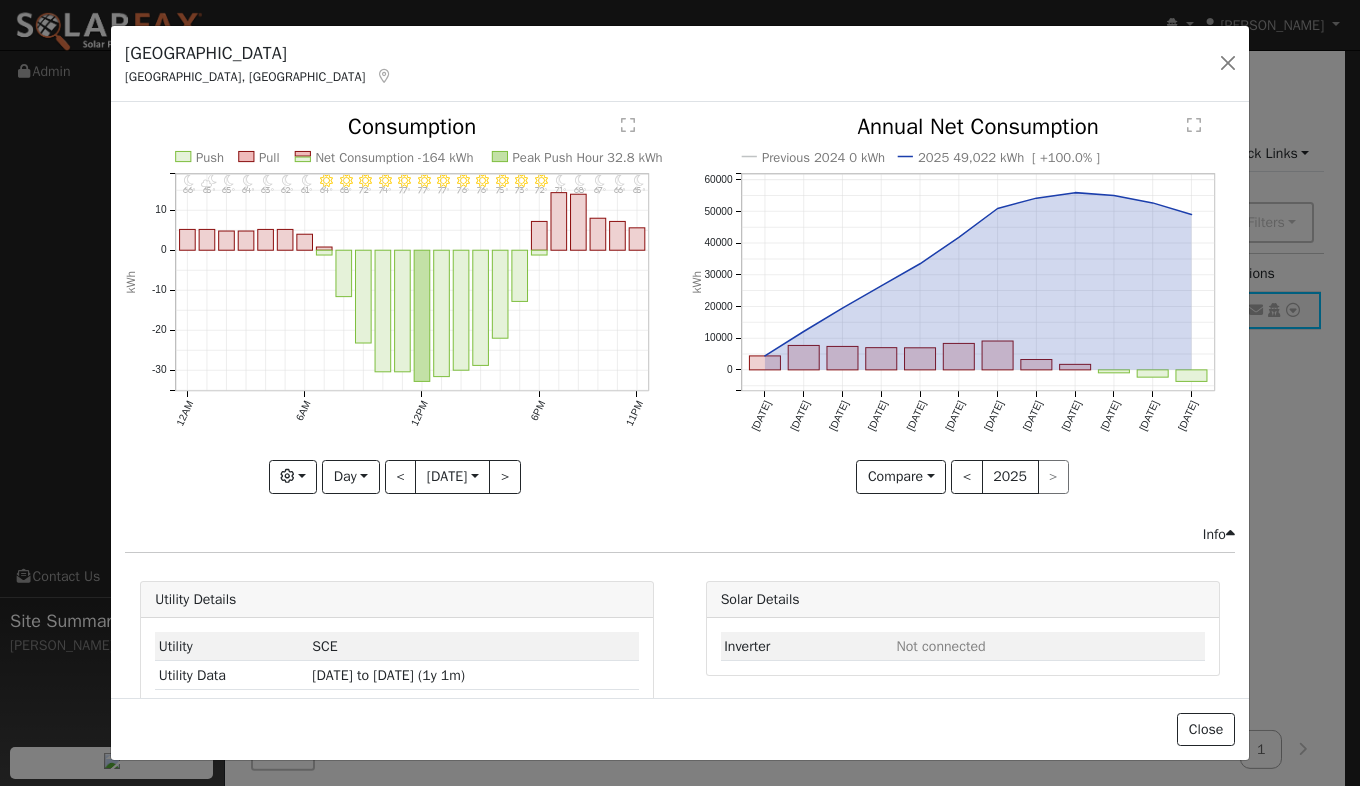 click on "11PM - Clear 65° 10PM - Clear 66° 9PM - Clear 67° 8PM - Clear 68° 7PM - Clear 71° 6PM - Clear 72° 5PM - Clear 73° 4PM - Clear 75° 3PM - Clear 76° 2PM - Clear 76° 1PM - Clear 77° 12PM - Clear 77° 11AM - Clear 77° 10AM - MostlyClear 74° 9AM - MostlyClear 72° 8AM - MostlyClear 68° 7AM - MostlyClear 64° 6AM - Clear 61° 5AM - Clear 62° 4AM - Clear 63° 3AM - MostlyClear 64° 2AM - Clear 65° 1AM - PartlyCloudy 65° 12AM - Clear 66° Push Pull Net Consumption -164 kWh Peak Push Hour 32.8 kWh 12AM 6AM 12PM 6PM 11PM -30 -20 -10 0 10  Consumption kWh onclick="" onclick="" onclick="" onclick="" onclick="" onclick="" onclick="" onclick="" onclick="" onclick="" onclick="" onclick="" onclick="" onclick="" onclick="" onclick="" onclick="" onclick="" onclick="" onclick="" onclick="" onclick="" onclick="" onclick="" onclick="" onclick="" onclick="" onclick="" onclick="" onclick="" onclick="" onclick="" onclick="" onclick="" onclick="" onclick="" onclick="" onclick="" onclick="" onclick="" onclick="" °F" 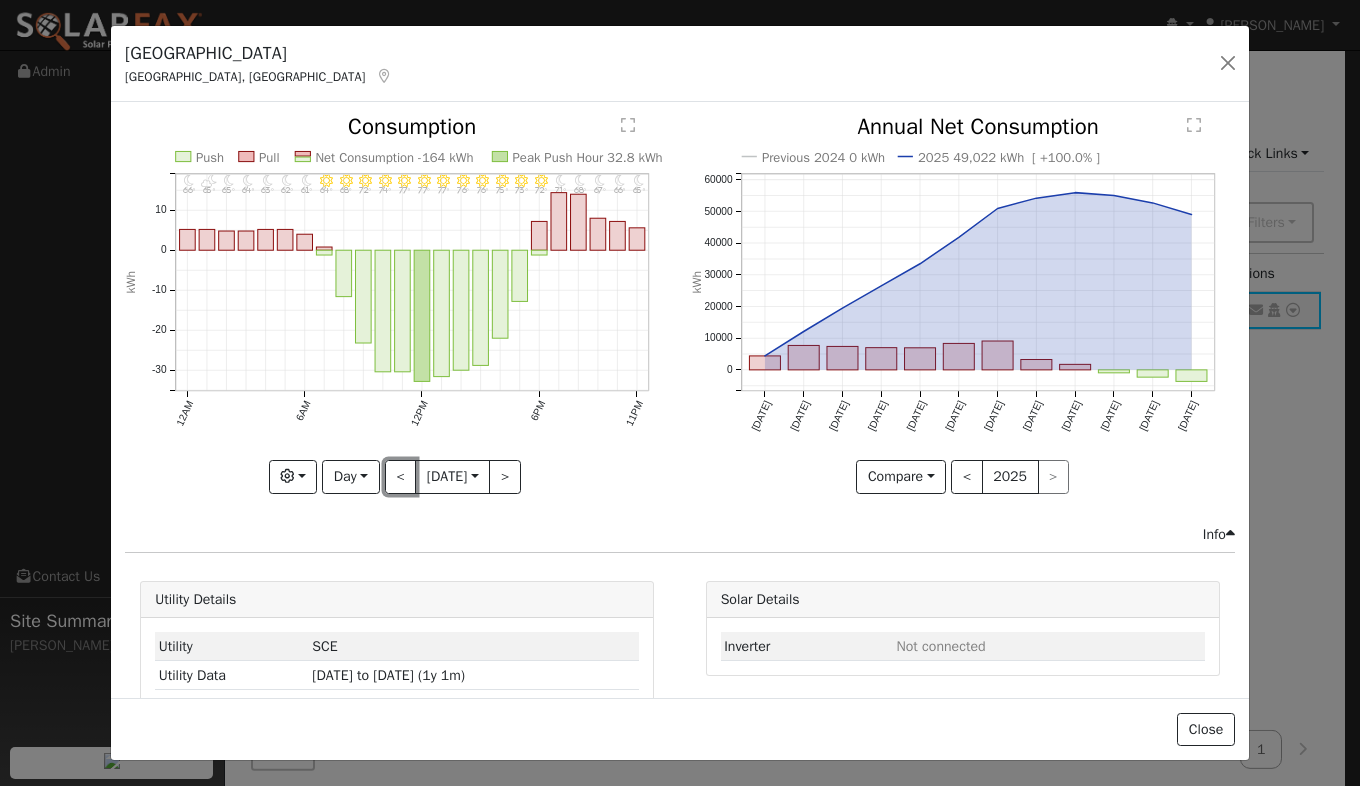 click on "<" at bounding box center [401, 477] 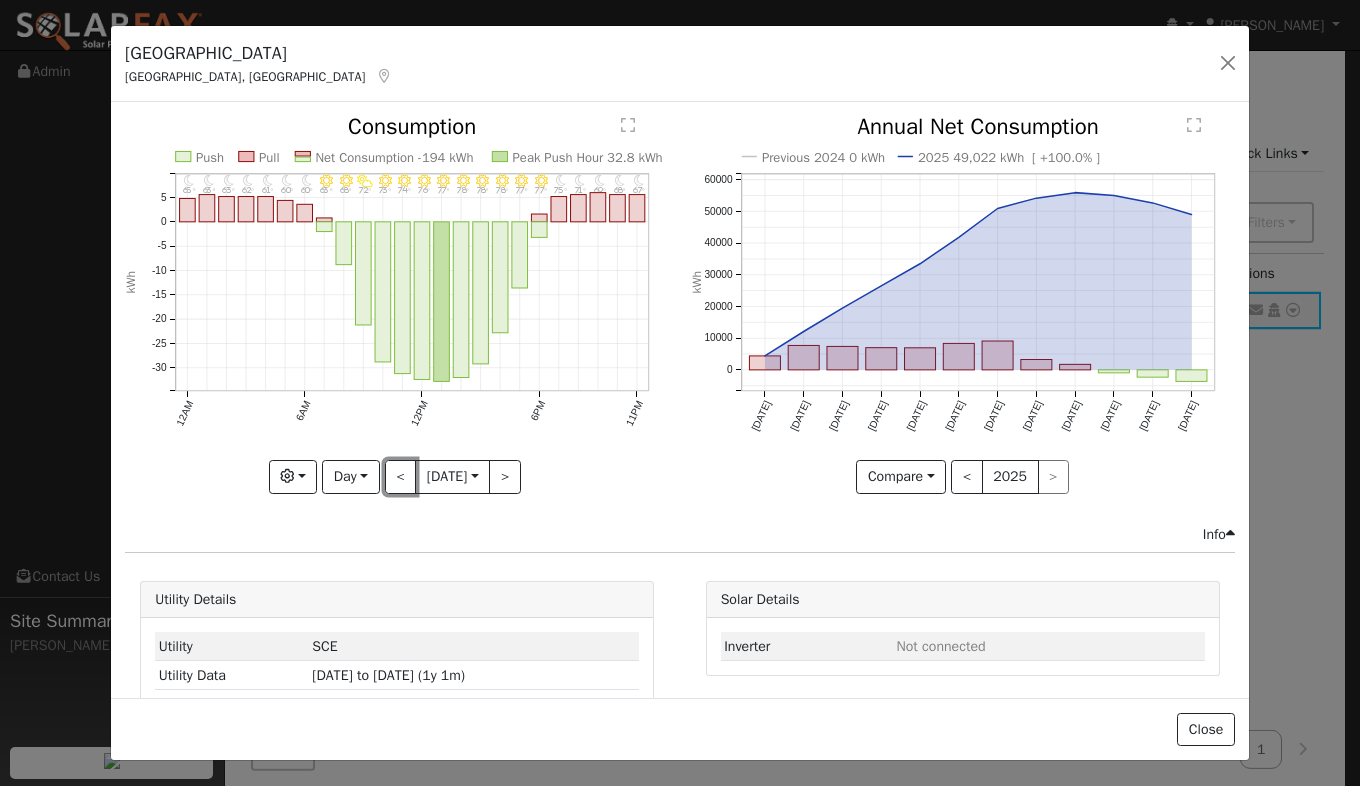 click on "<" at bounding box center (401, 477) 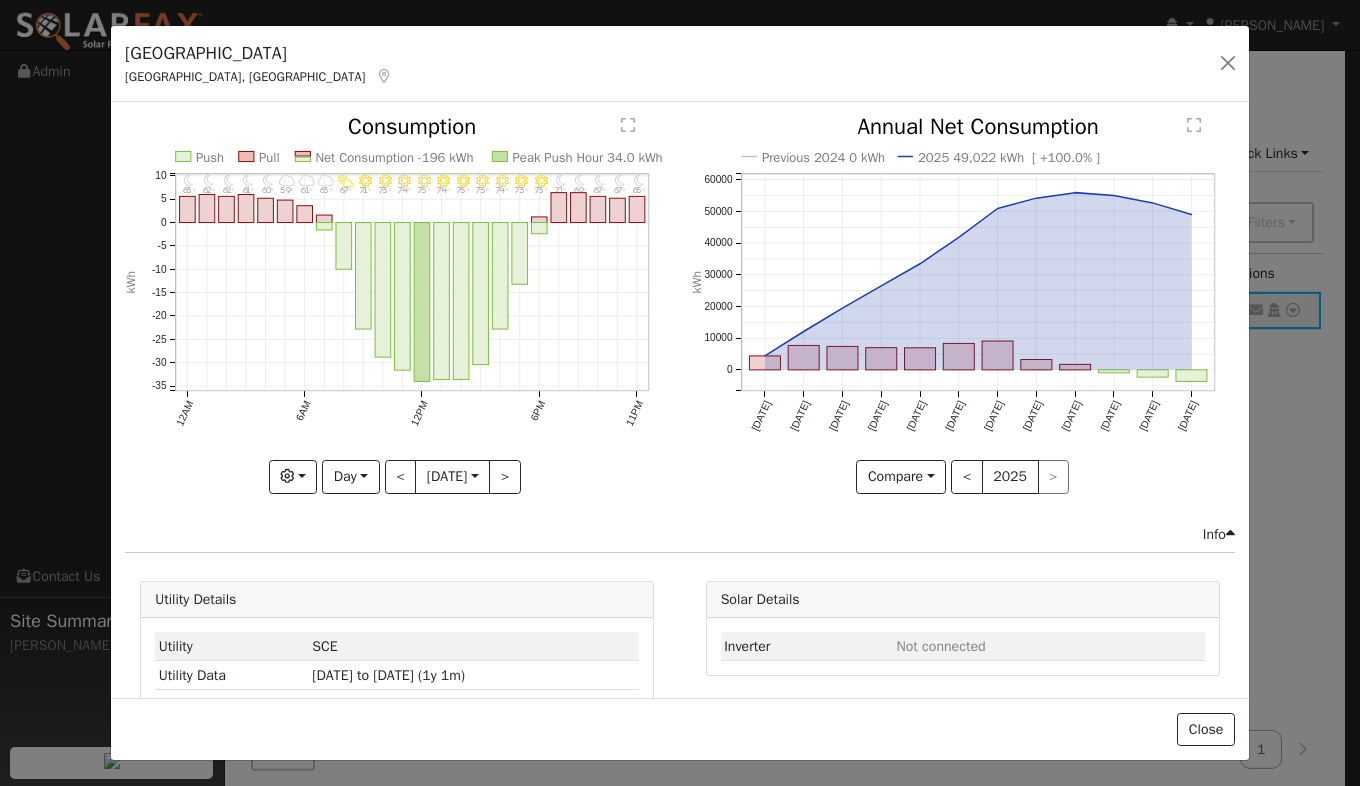 click on "11PM - Clear 65° 10PM - Clear 67° 9PM - Clear 67° 8PM - Clear 69° 7PM - Clear 71° 6PM - Clear 73° 5PM - Clear 73° 4PM - Clear 74° 3PM - Clear 75° 2PM - Clear 75° 1PM - Clear 74° 12PM - Clear 75° 11AM - MostlyClear 74° 10AM - MostlyClear 73° 9AM - MostlyClear 71° 8AM - PartlyCloudy 67° 7AM - MostlyCloudy 63° 6AM - MostlyCloudy 61° 5AM - MostlyCloudy 59° 4AM - MostlyClear 60° 3AM - MostlyClear 61° 2AM - MostlyClear 62° 1AM - Clear 62° 12AM - Clear 63° Push Pull Net Consumption -196 kWh Peak Push Hour 34.0 kWh 12AM 6AM 12PM 6PM 11PM -35 -30 -25 -20 -15 -10 -5 0 5 10  Consumption kWh onclick="" onclick="" onclick="" onclick="" onclick="" onclick="" onclick="" onclick="" onclick="" onclick="" onclick="" onclick="" onclick="" onclick="" onclick="" onclick="" onclick="" onclick="" onclick="" onclick="" onclick="" onclick="" onclick="" onclick="" onclick="" onclick="" onclick="" onclick="" onclick="" onclick="" onclick="" onclick="" onclick="" onclick="" onclick="" onclick="" onclick="" °F" 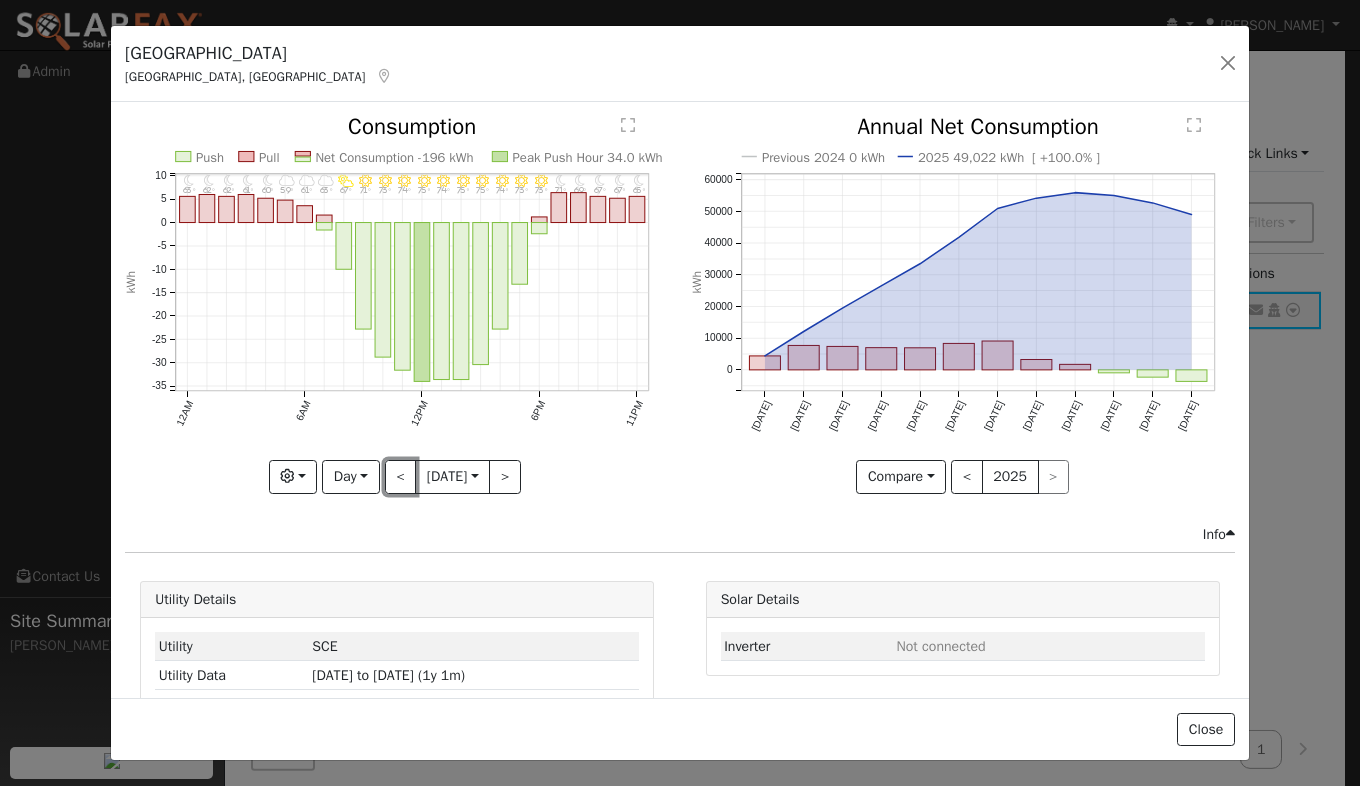 click on "<" at bounding box center [401, 477] 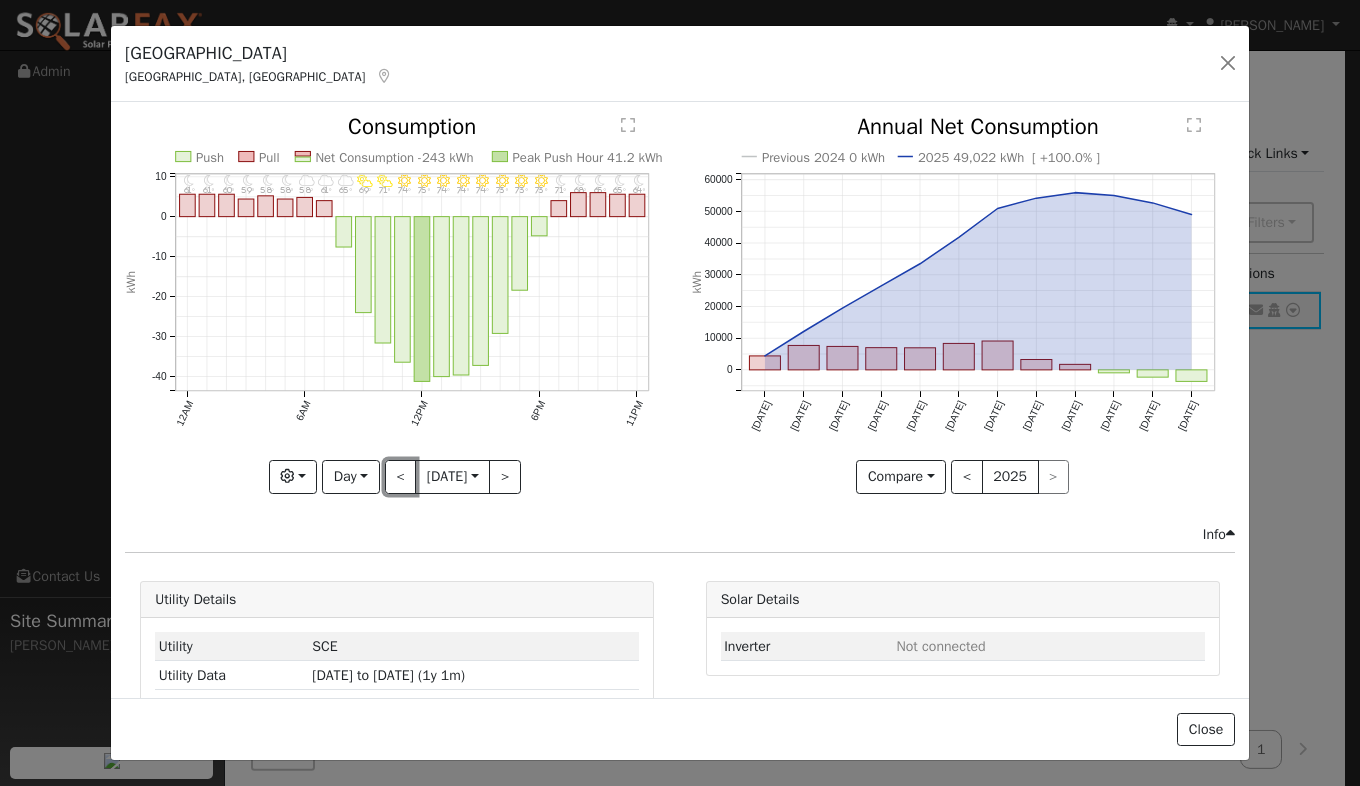 click on "<" at bounding box center (401, 477) 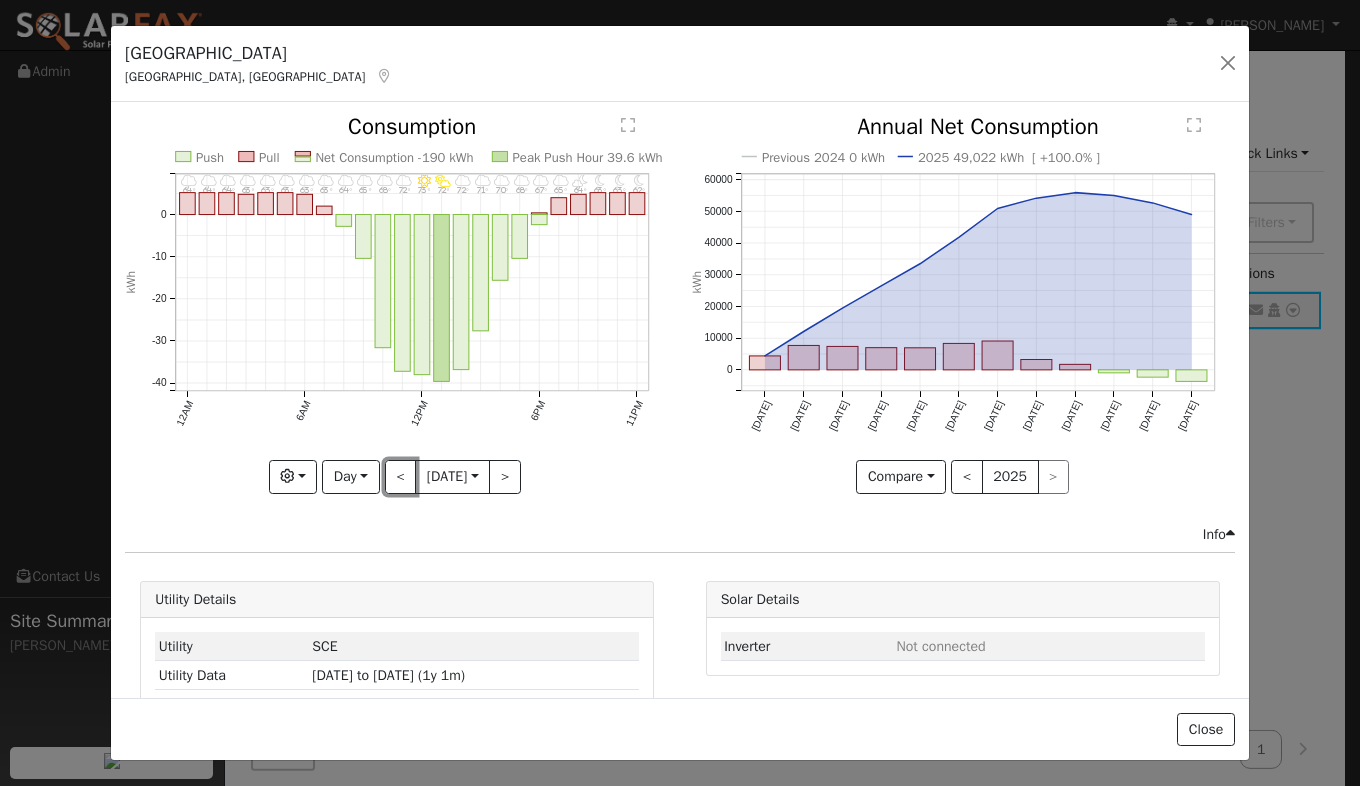 click on "<" at bounding box center (401, 477) 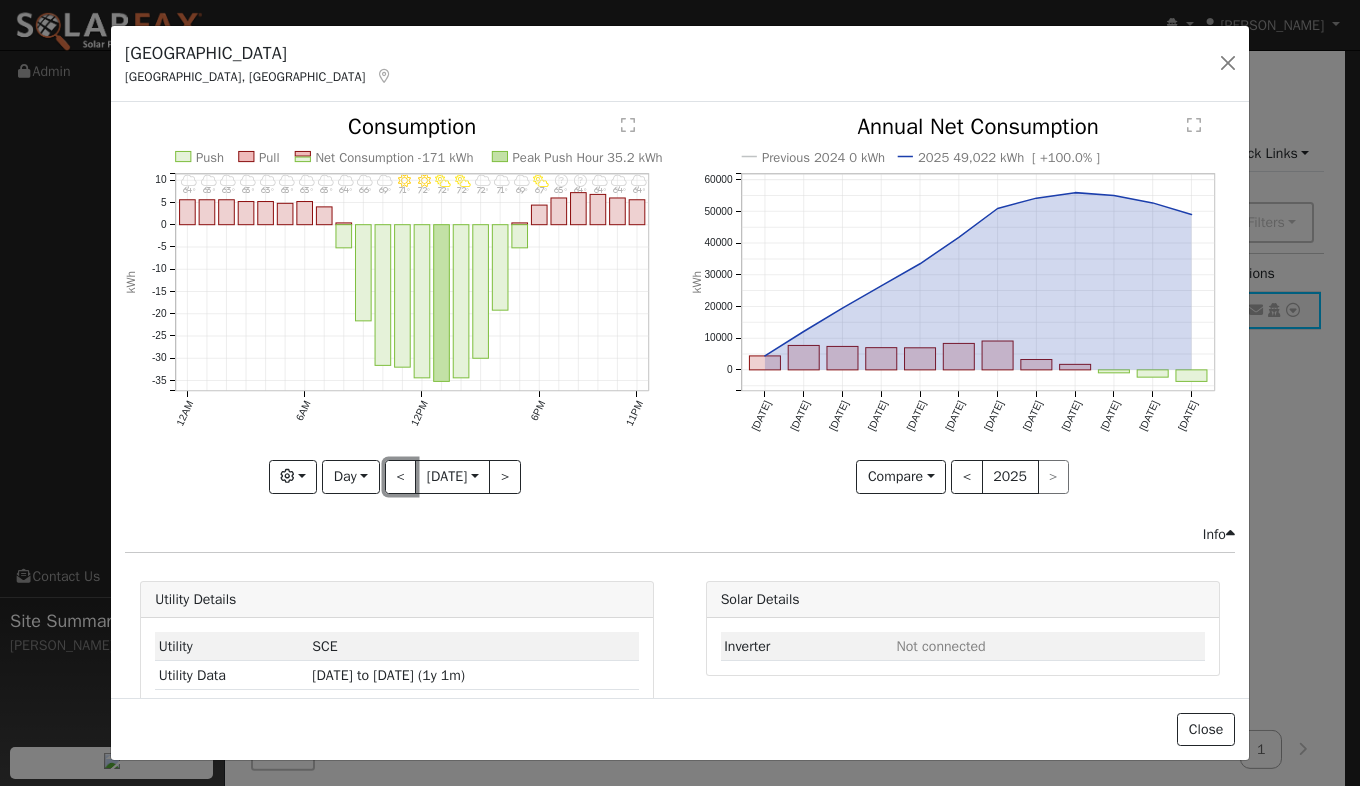 click on "<" at bounding box center (401, 477) 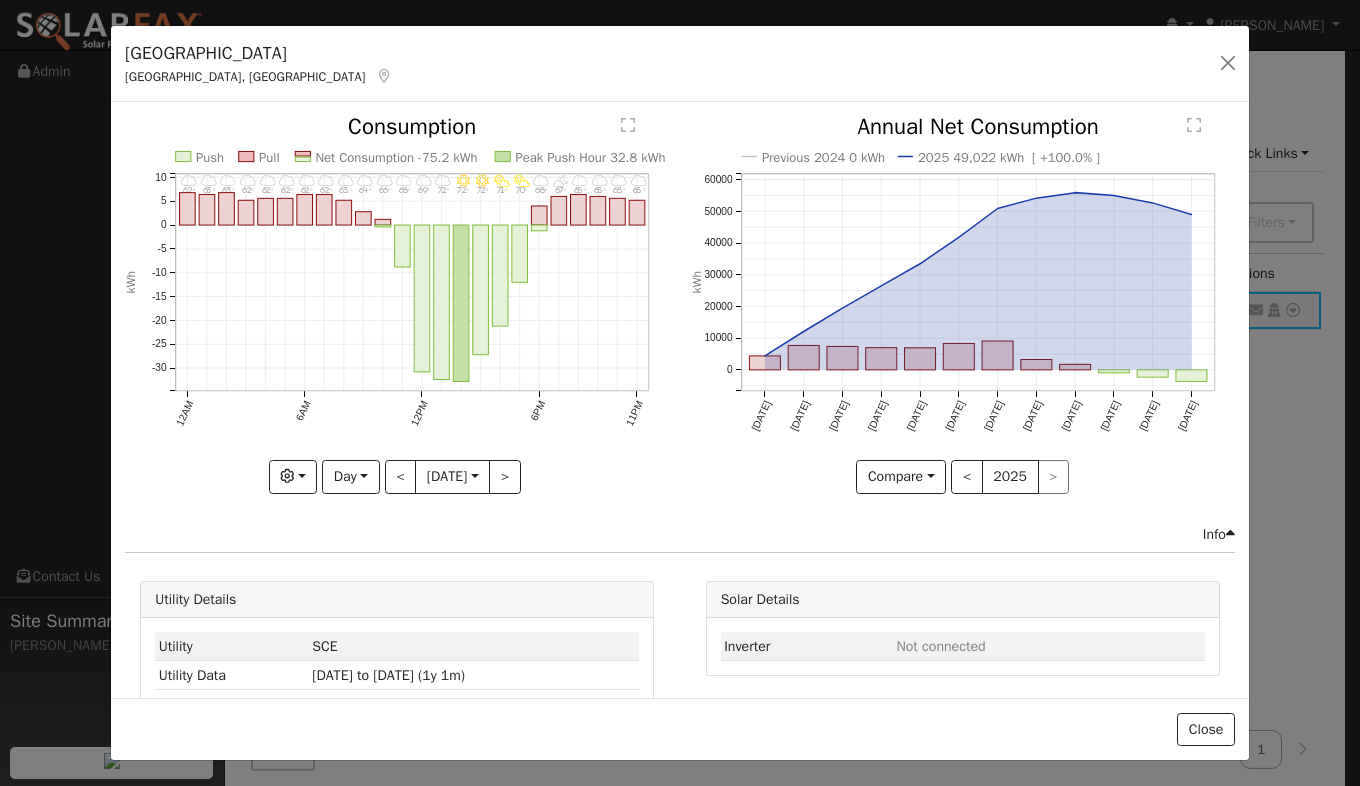 click on "11PM - Cloudy 65° 10PM - MostlyCloudy 65° 9PM - MostlyCloudy 65° 8PM - MostlyCloudy 65° 7PM - PartlyCloudy 67° 6PM - MostlyCloudy 68° 5PM - PartlyCloudy 70° 4PM - PartlyCloudy 71° 3PM - MostlyClear 72° 2PM - MostlyClear 72° 1PM - MostlyCloudy 72° 12PM - MostlyCloudy 69° 11AM - Cloudy 68° 10AM - Cloudy 66° 9AM - Cloudy 64° 8AM - Cloudy 63° 7AM - Cloudy 62° 6AM - Cloudy 62° 5AM - Cloudy 62° 4AM - Cloudy 62° 3AM - Cloudy 62° 2AM - Cloudy 63° 1AM - Cloudy 63° 12AM - Cloudy 62° Push Pull Net Consumption -75.2 kWh Peak Push Hour 32.8 kWh 12AM 6AM 12PM 6PM 11PM -30 -25 -20 -15 -10 -5 0 5 10  Consumption kWh onclick="" onclick="" onclick="" onclick="" onclick="" onclick="" onclick="" onclick="" onclick="" onclick="" onclick="" onclick="" onclick="" onclick="" onclick="" onclick="" onclick="" onclick="" onclick="" onclick="" onclick="" onclick="" onclick="" onclick="" onclick="" onclick="" onclick="" onclick="" onclick="" onclick="" onclick="" onclick="" onclick="" onclick="" onclick="" °F" 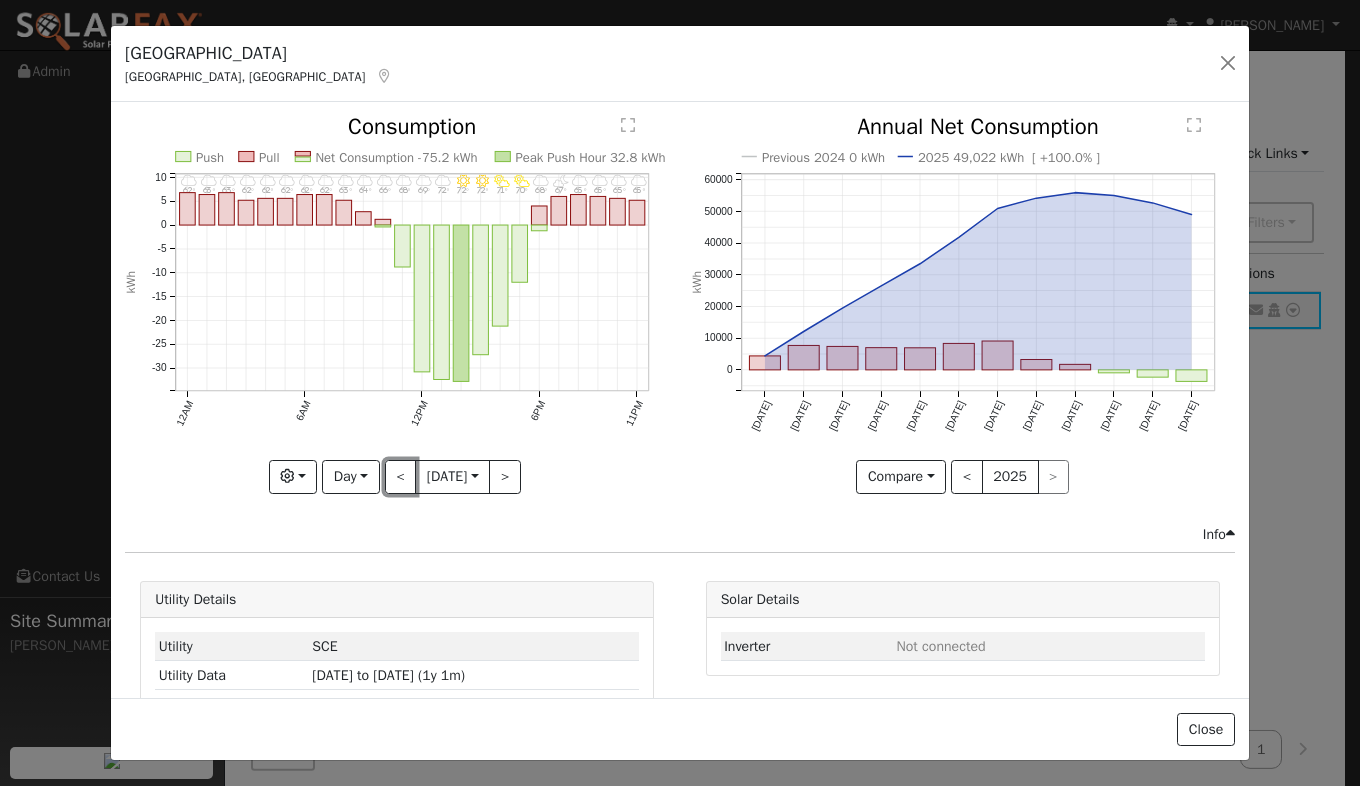 click on "<" at bounding box center (401, 477) 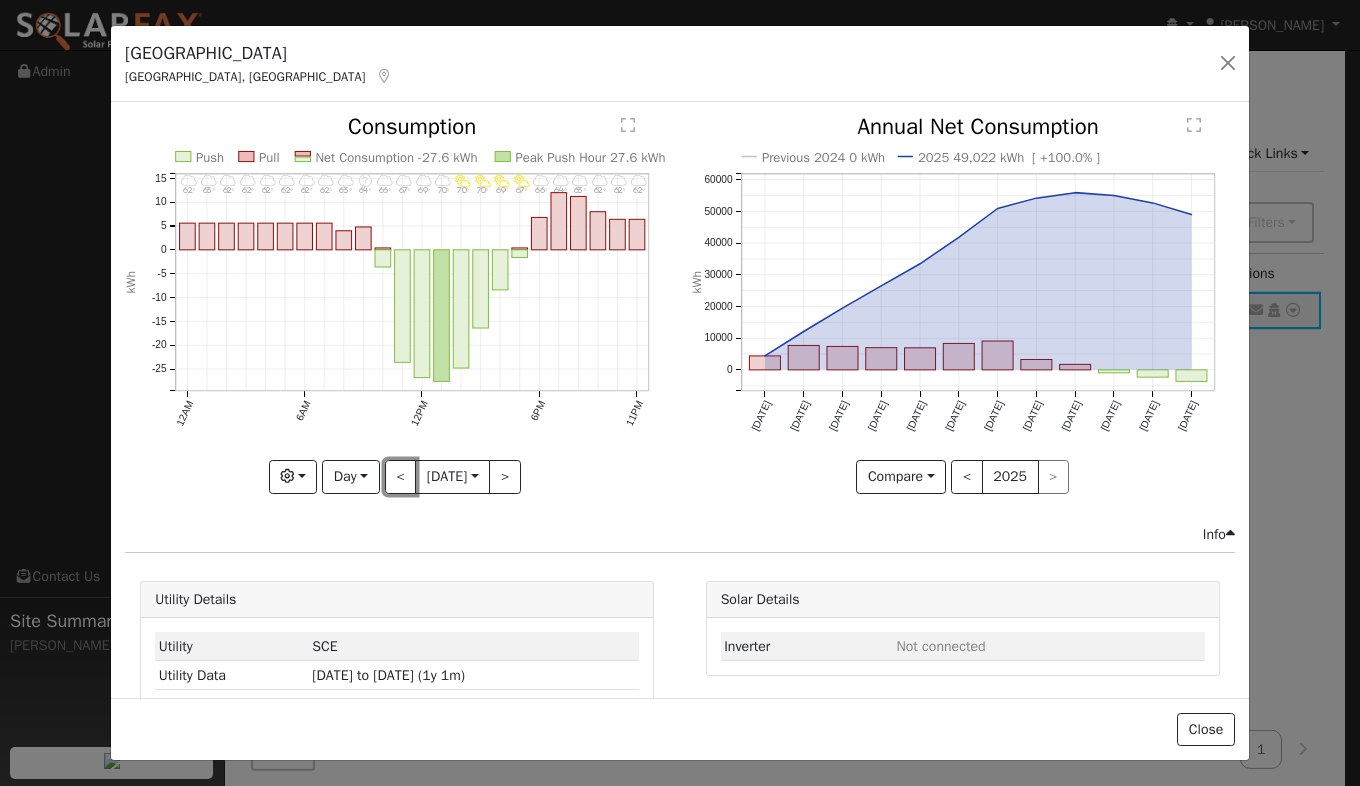 click on "<" at bounding box center (401, 477) 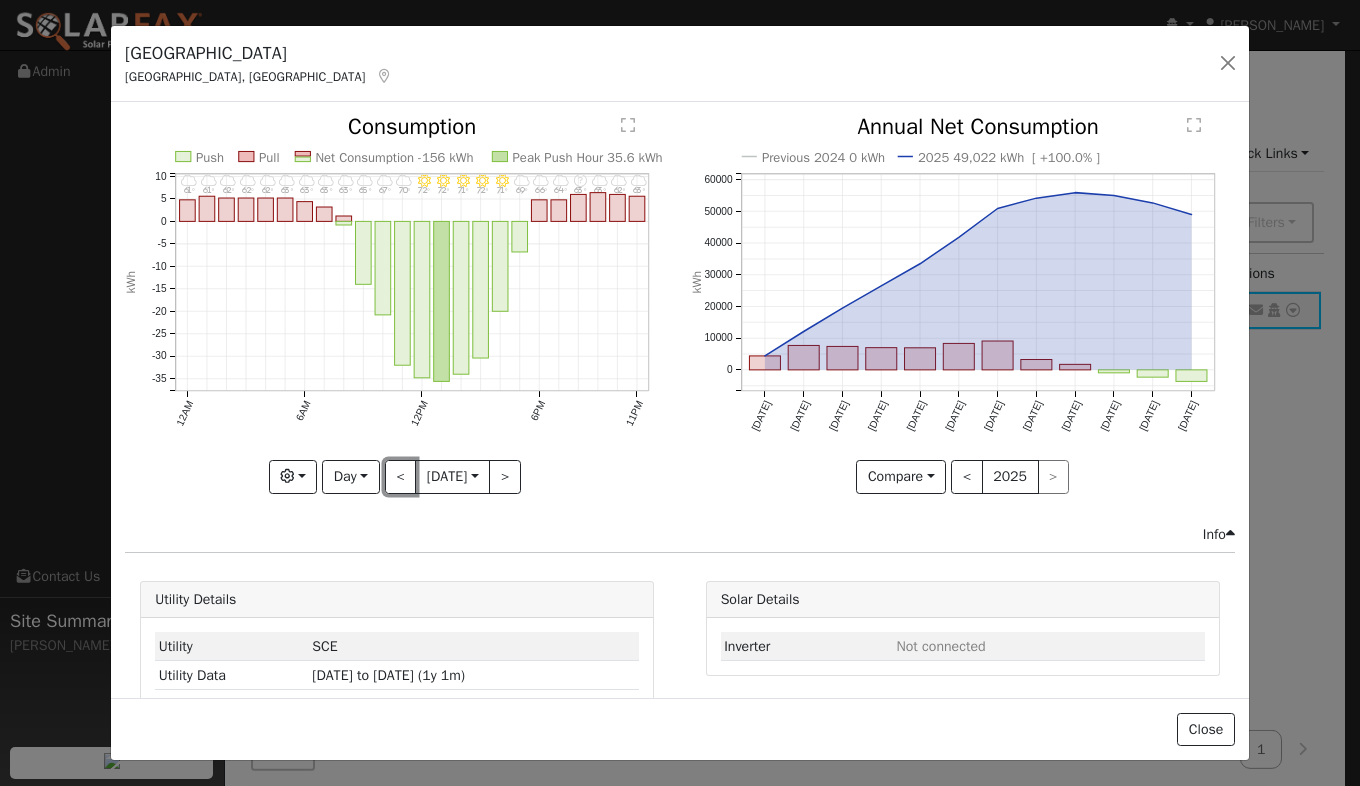 click on "<" at bounding box center (401, 477) 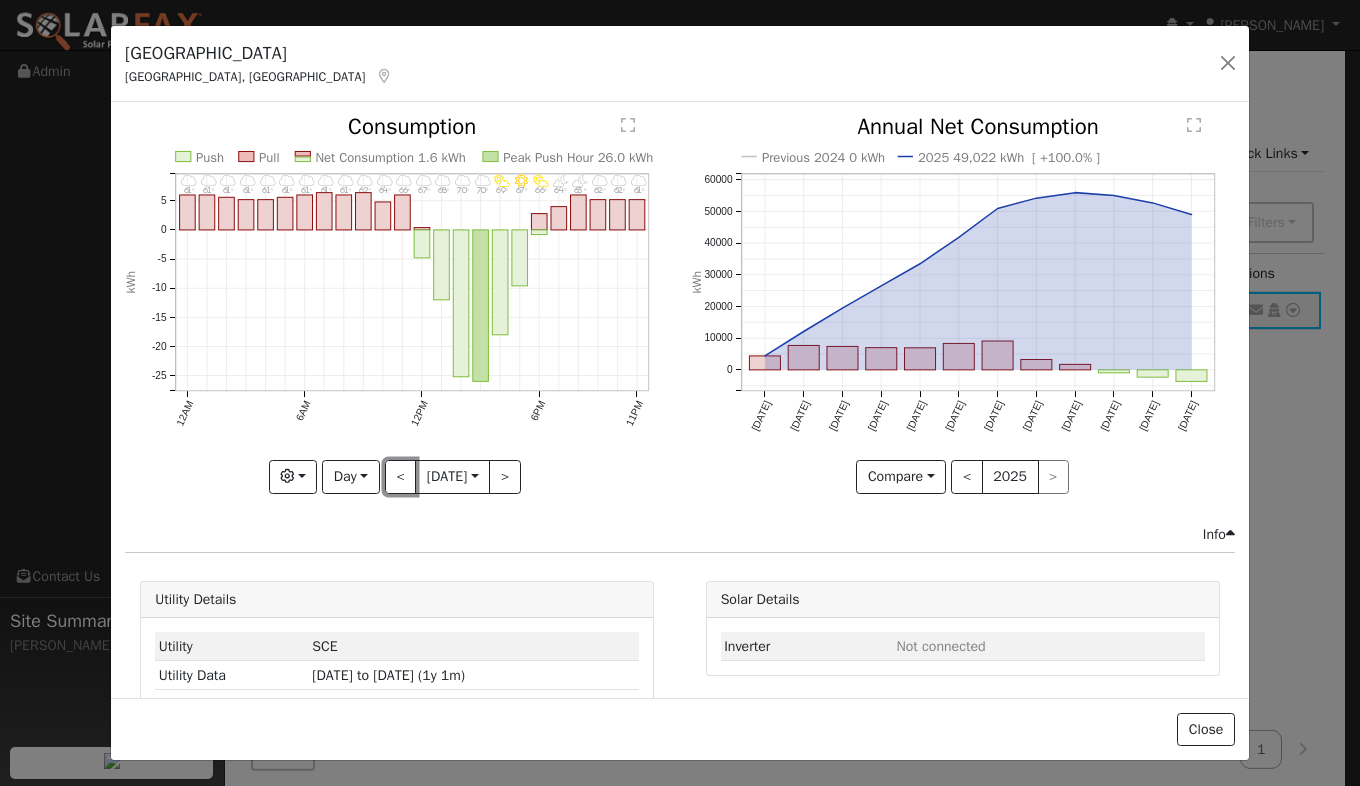 click on "<" at bounding box center [401, 477] 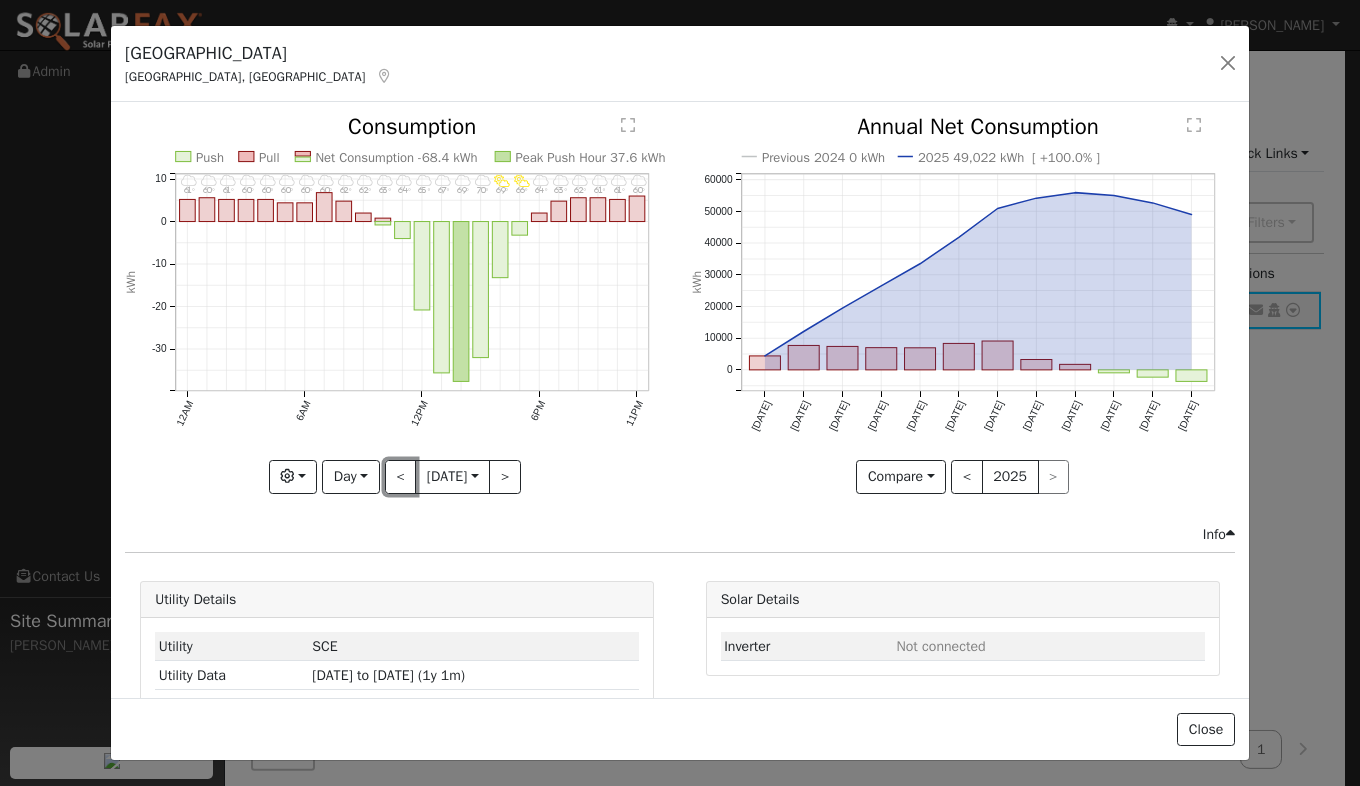click on "<" at bounding box center (401, 477) 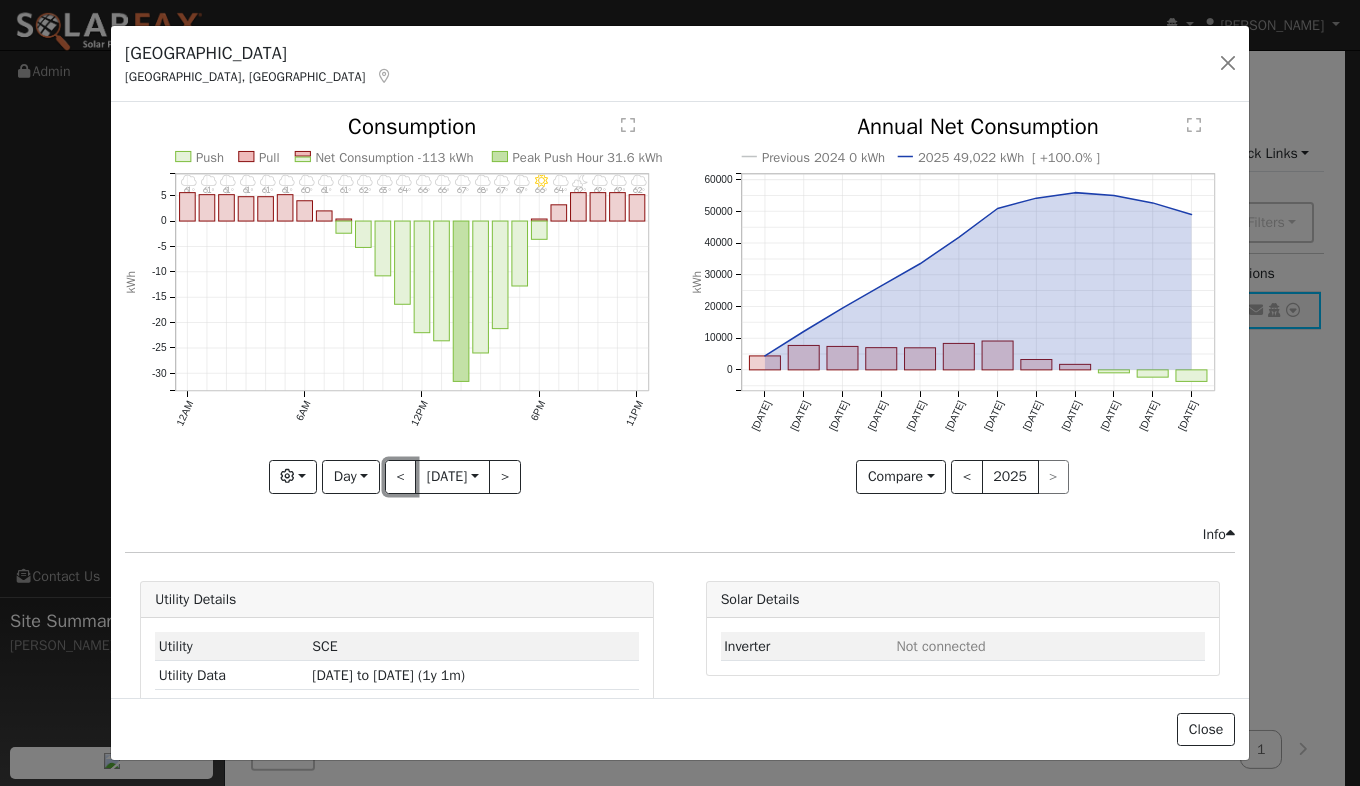 click on "<" at bounding box center (401, 477) 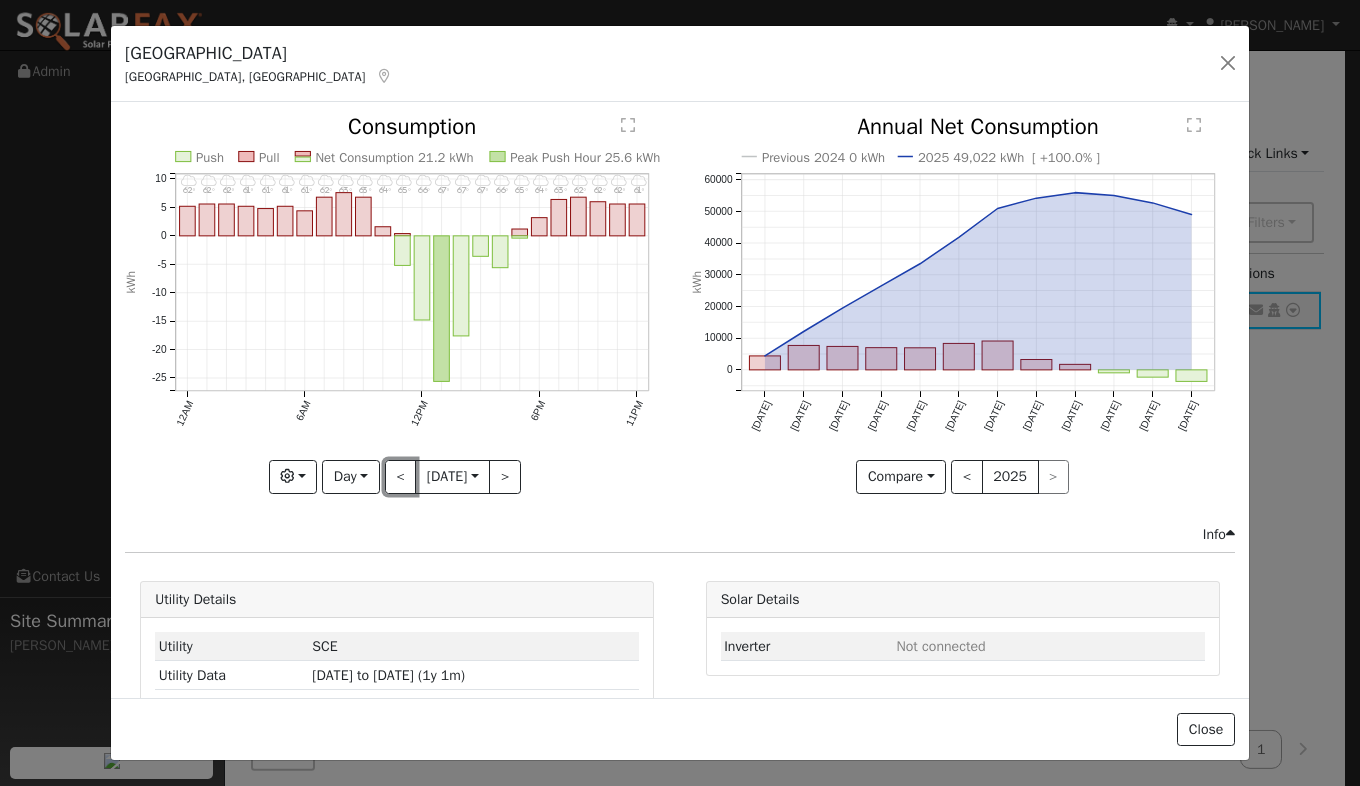click on "<" at bounding box center (401, 477) 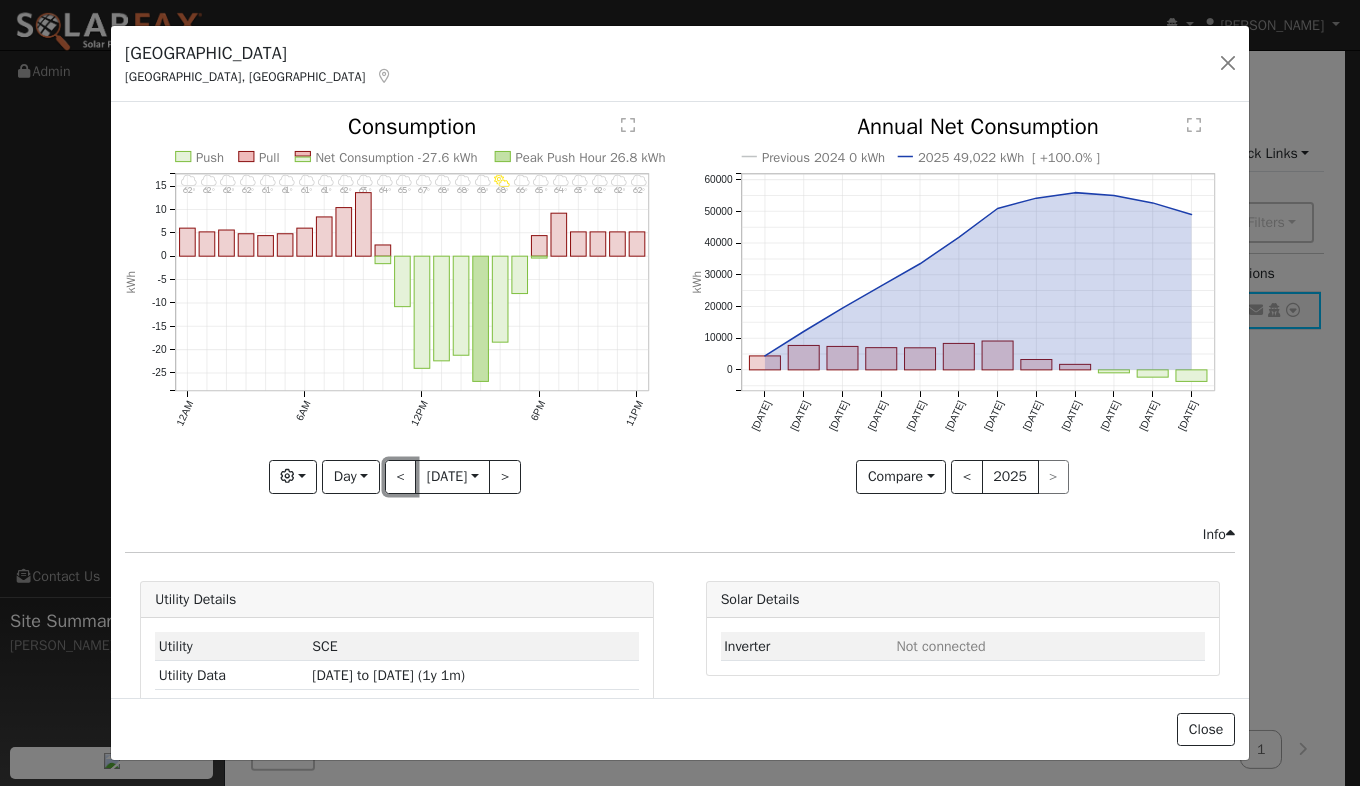 click on "<" at bounding box center [401, 477] 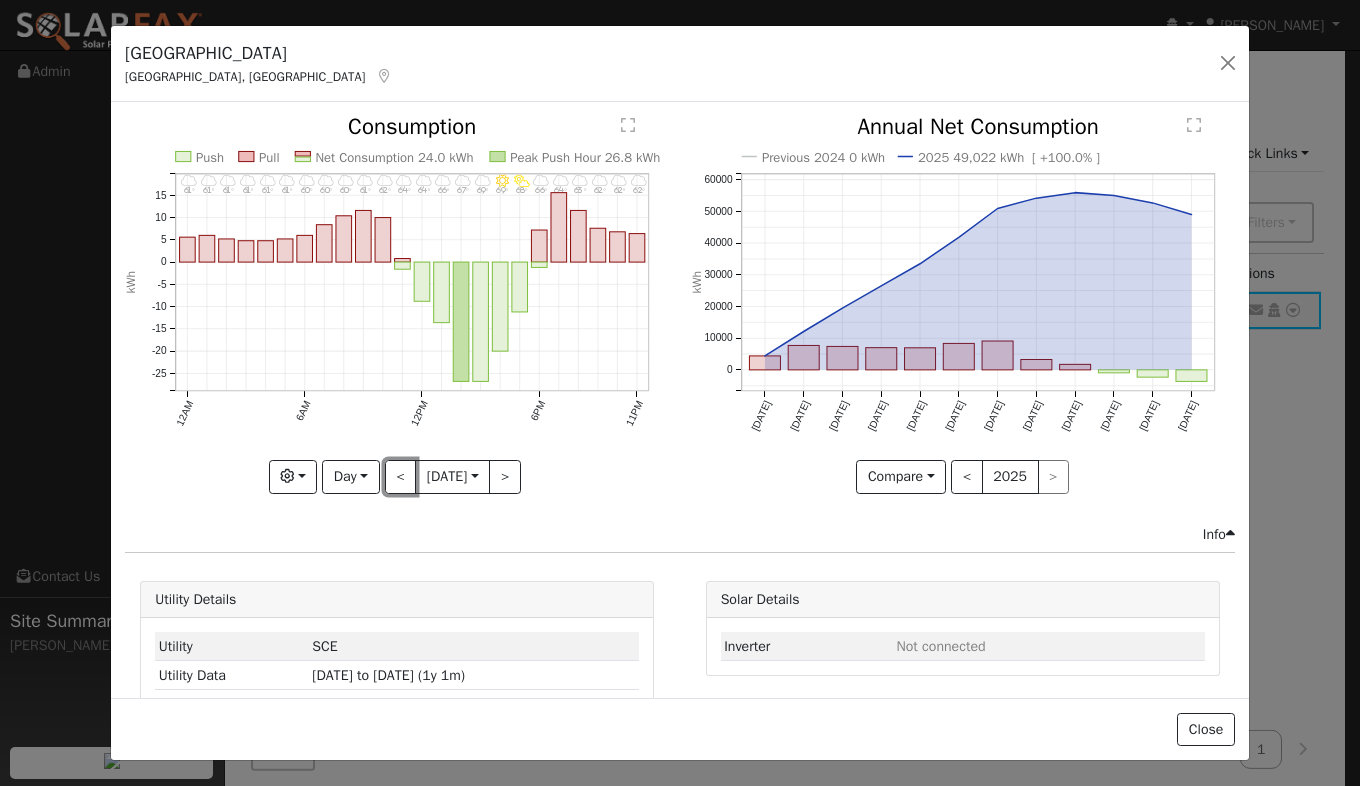 click on "<" at bounding box center (401, 477) 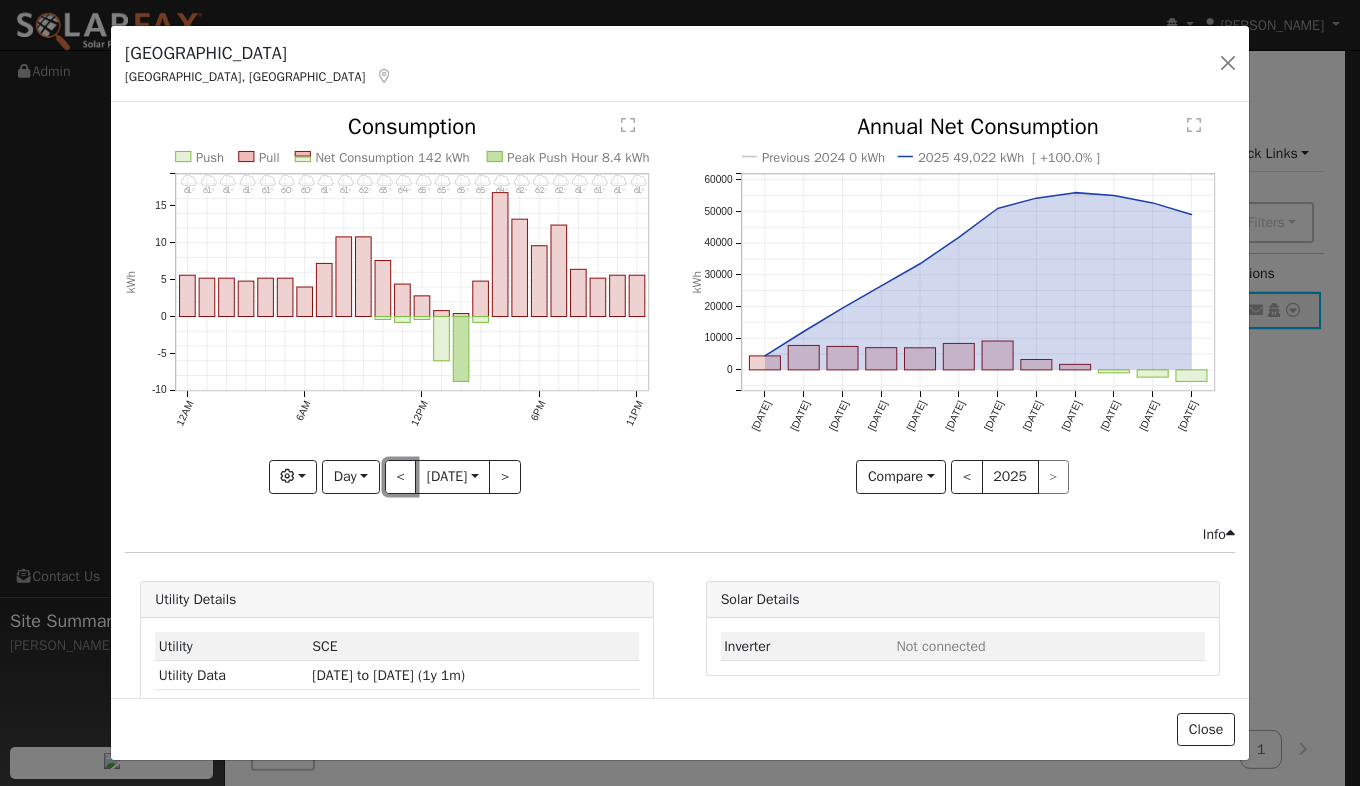 click on "<" at bounding box center [401, 477] 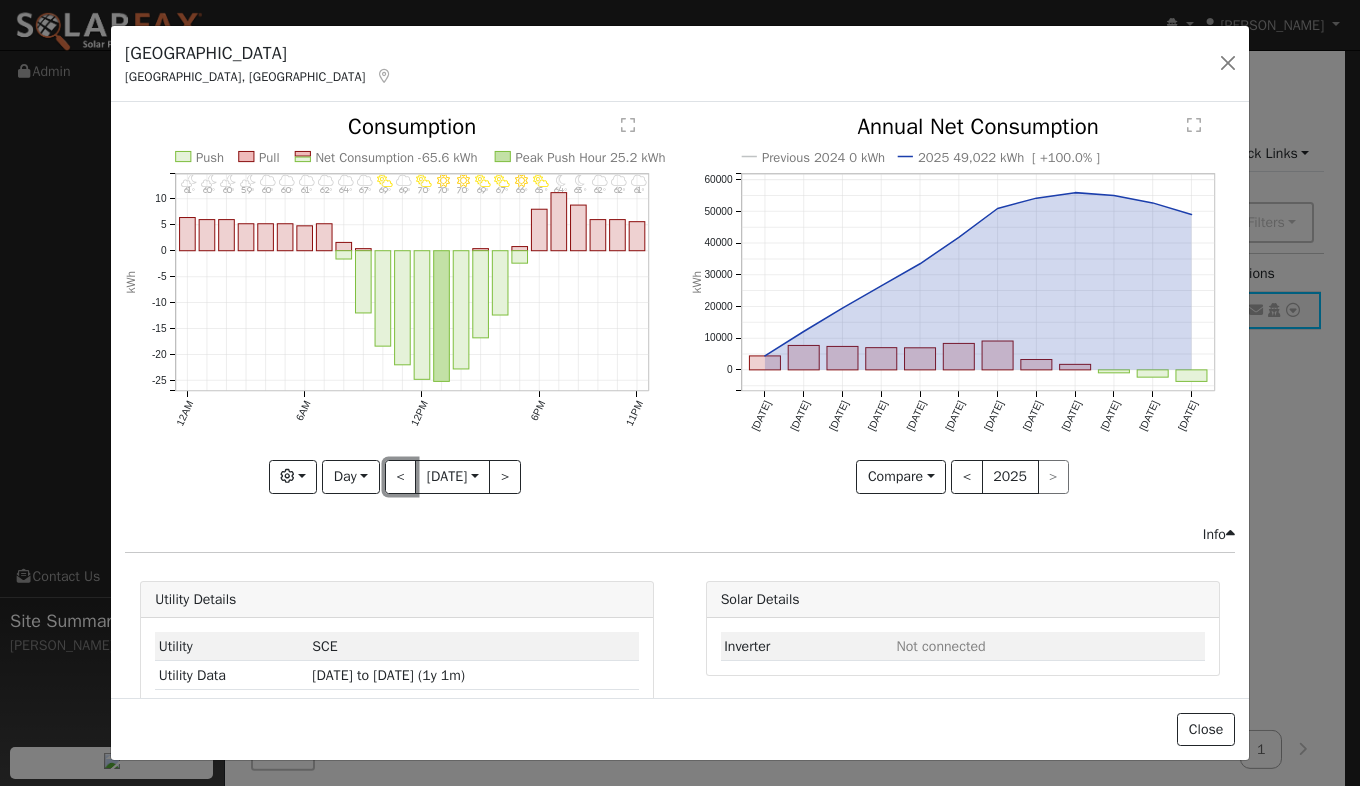 click on "<" at bounding box center (401, 477) 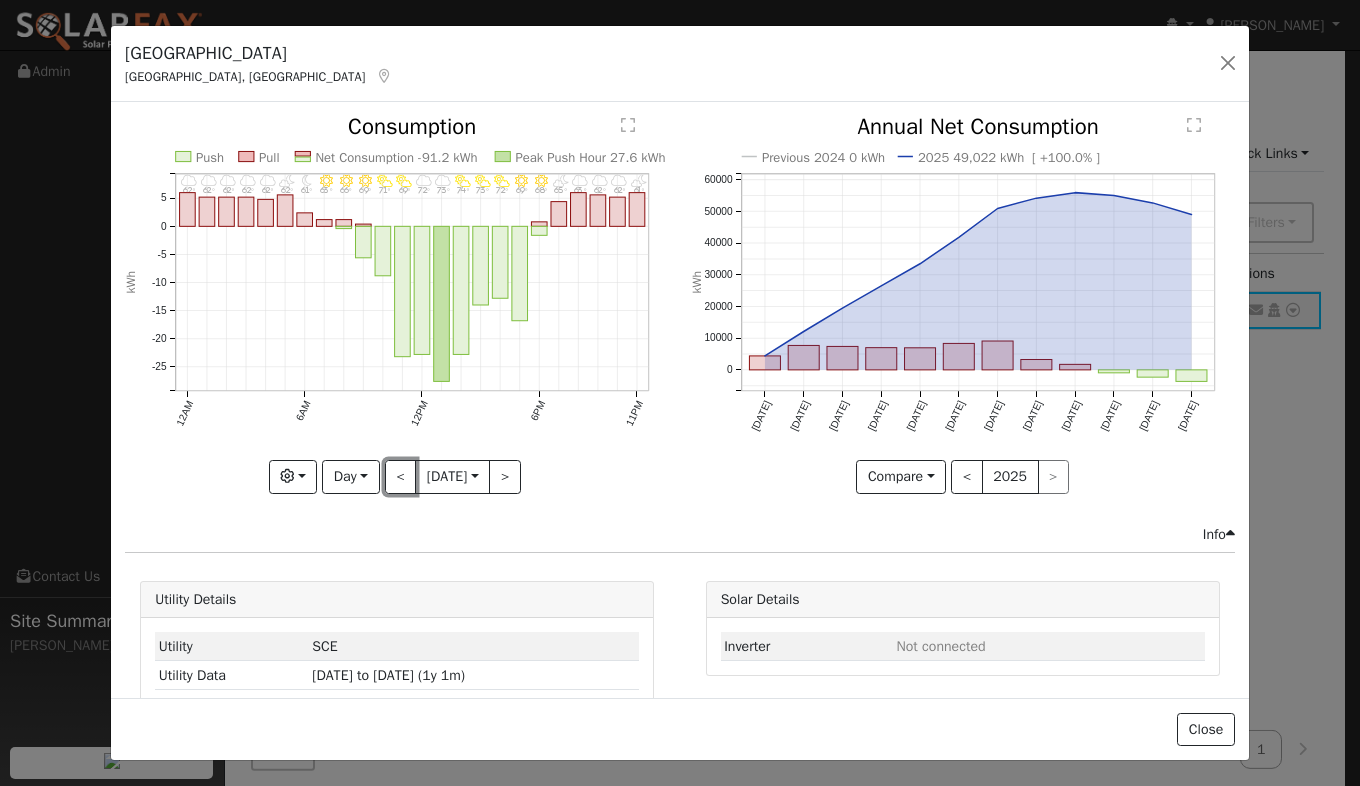 click on "<" at bounding box center [401, 477] 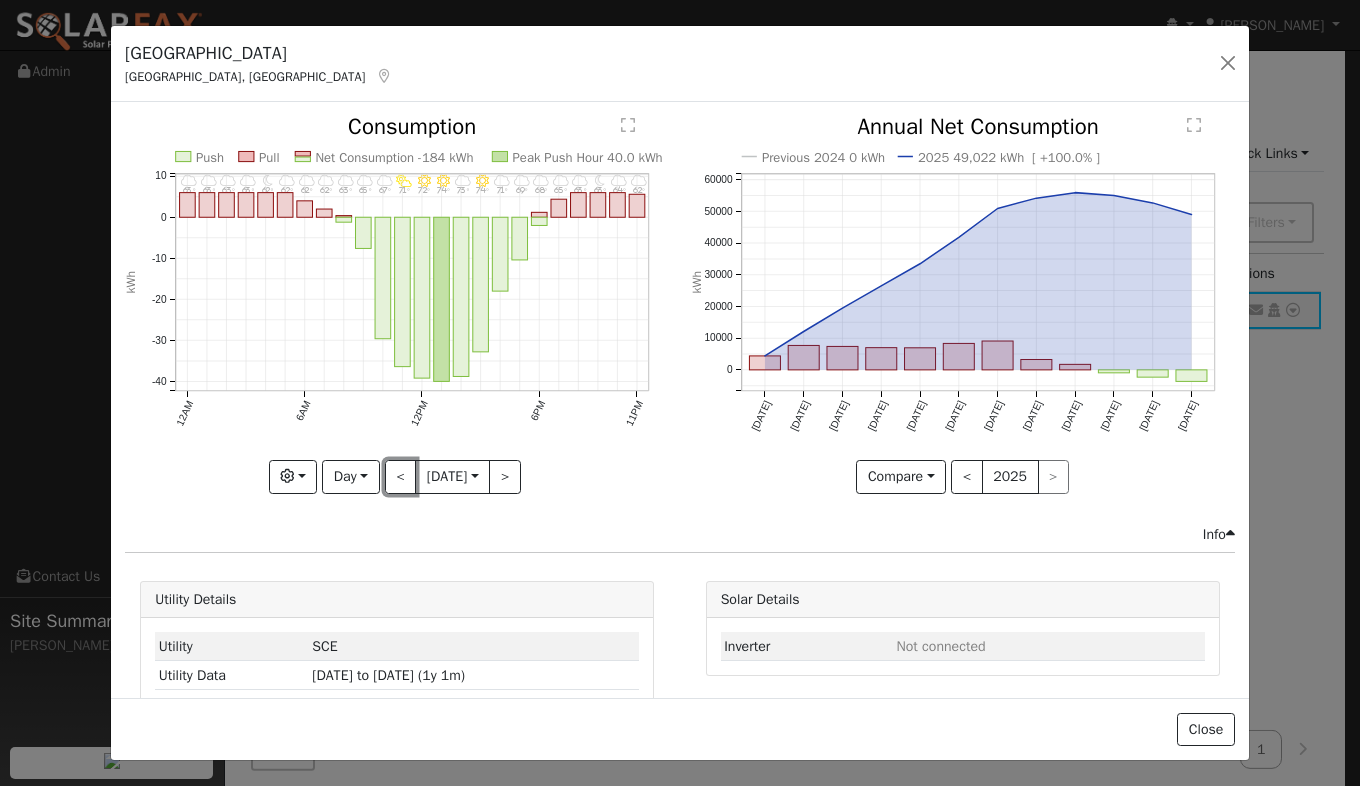 click on "<" at bounding box center [401, 477] 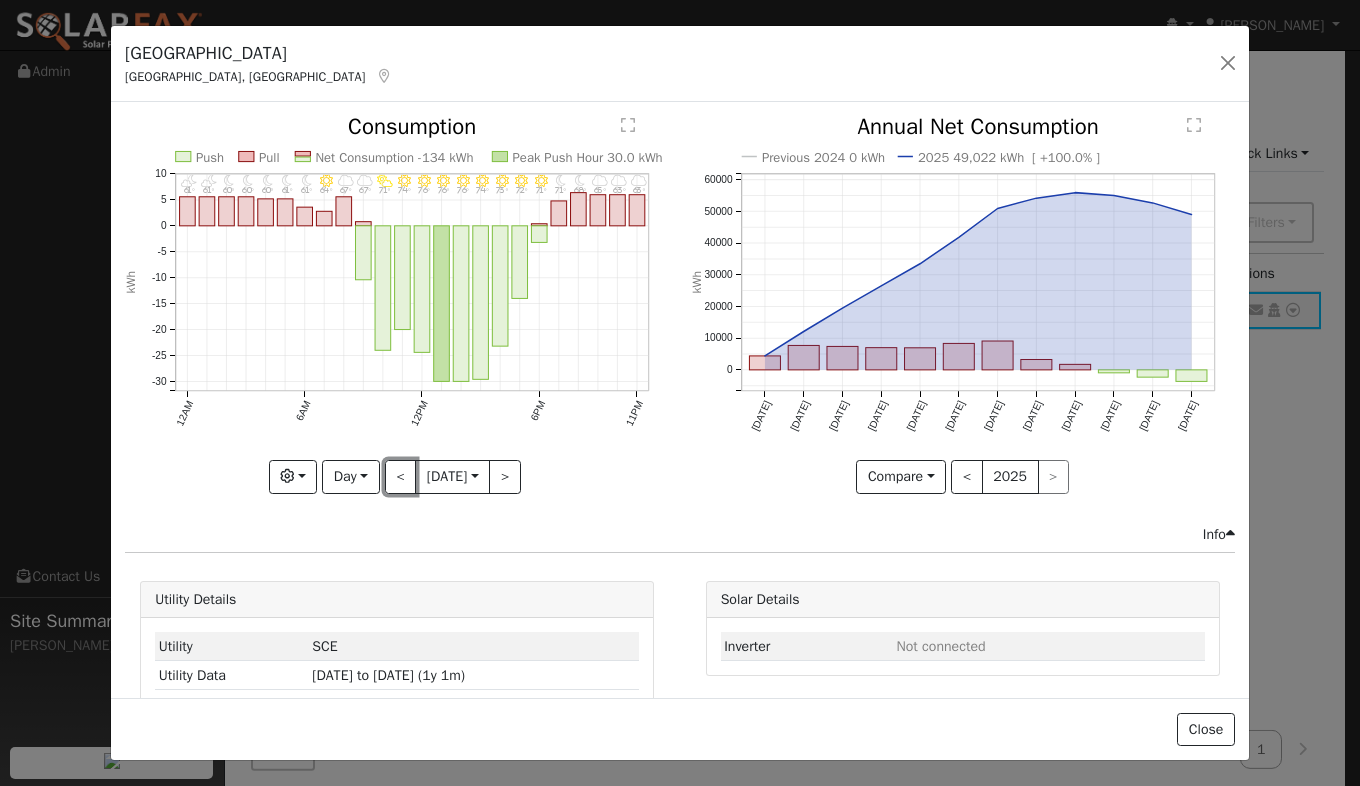 click on "<" at bounding box center (401, 477) 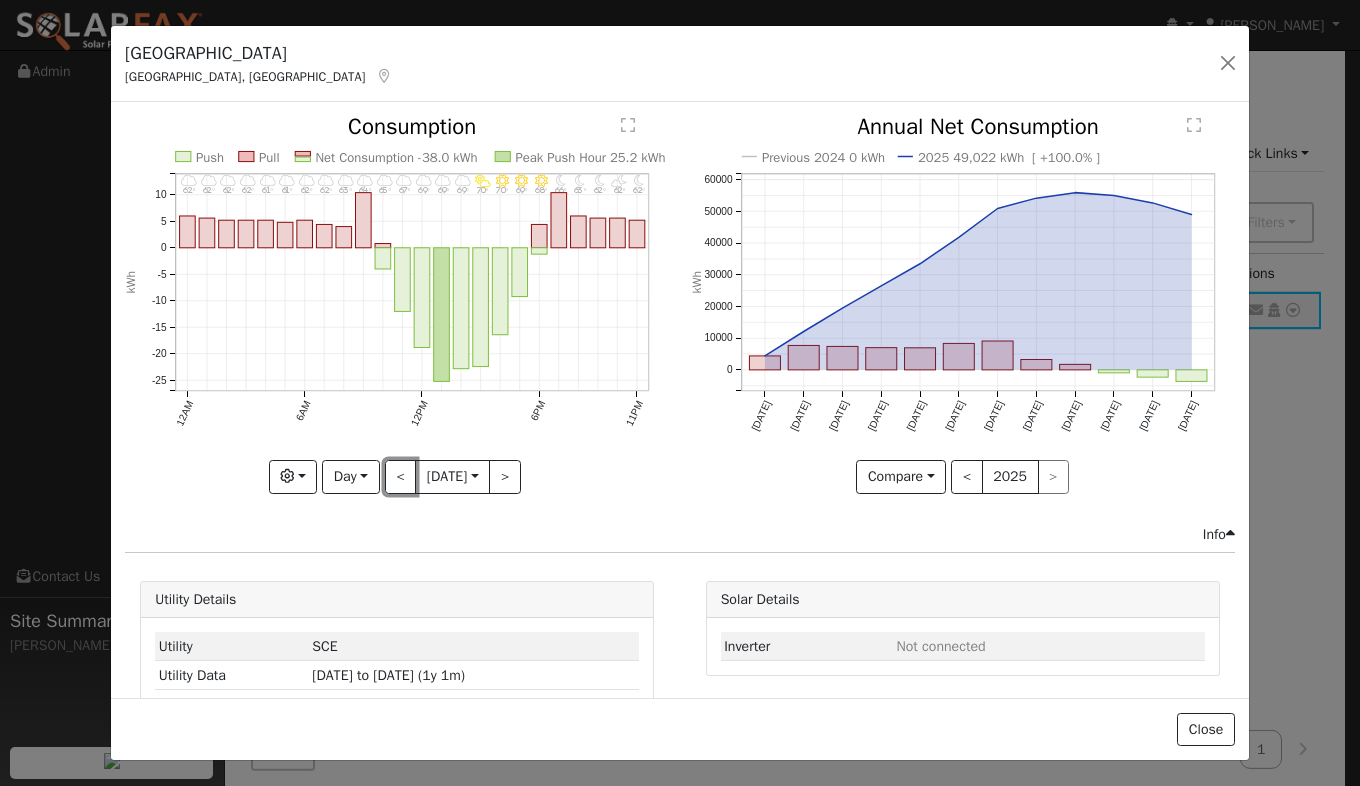 click on "<" at bounding box center (401, 477) 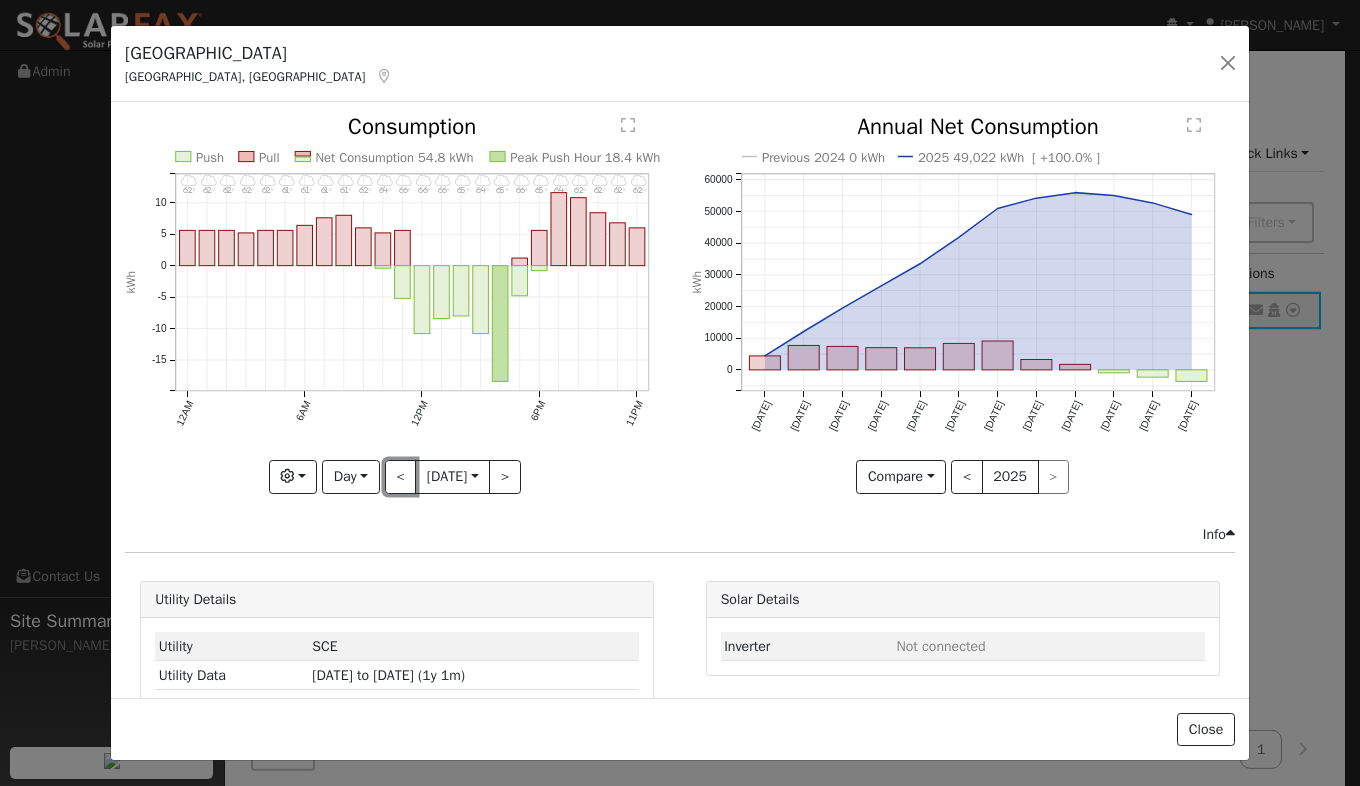 click on "<" at bounding box center (401, 477) 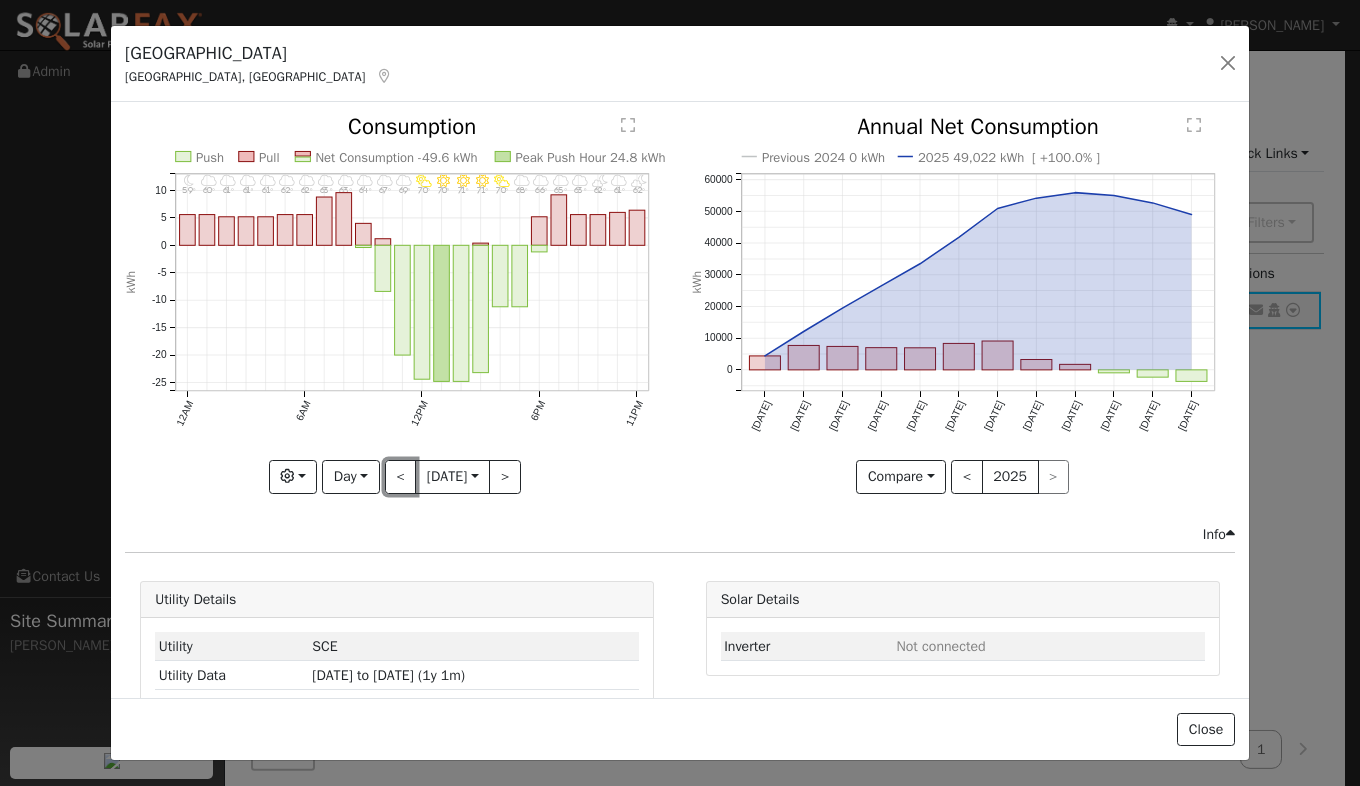 click on "<" at bounding box center (401, 477) 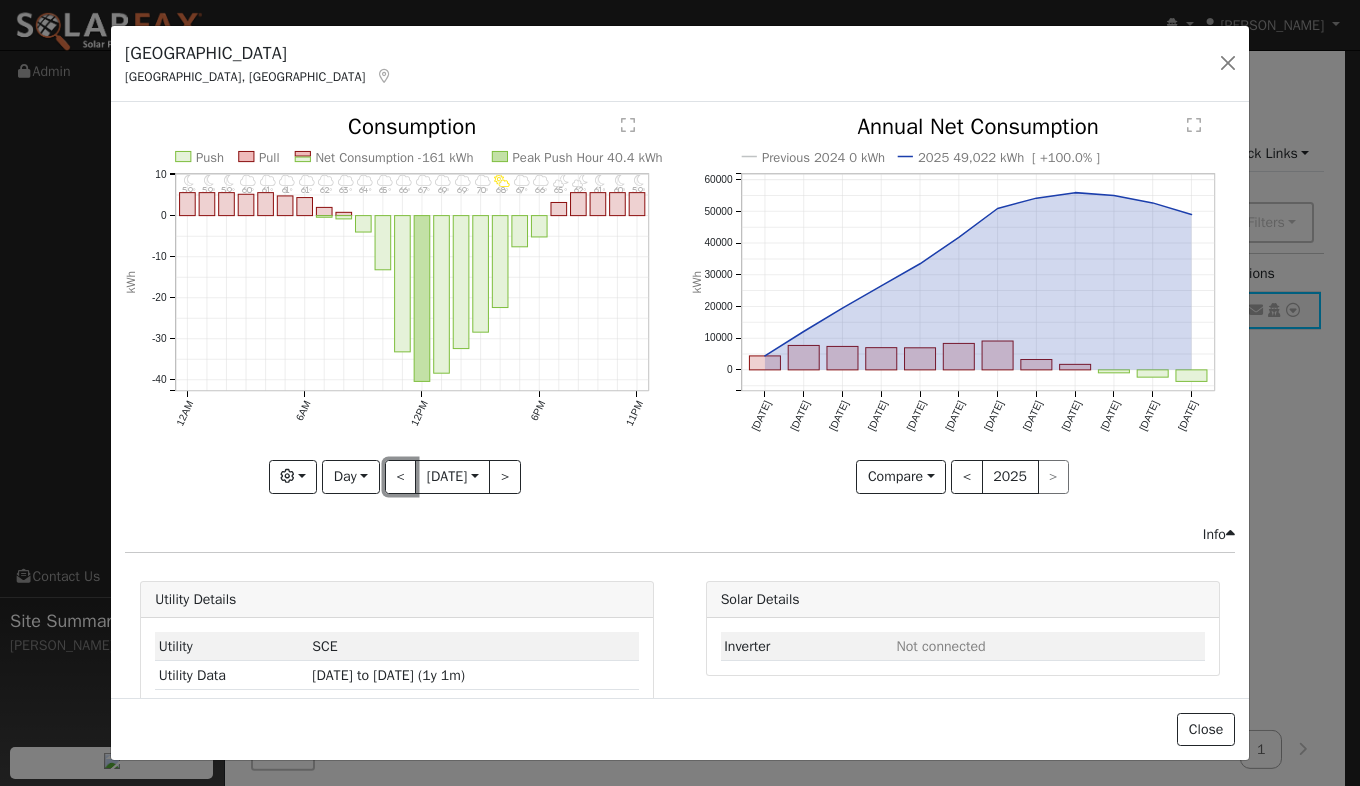 click on "<" at bounding box center [401, 477] 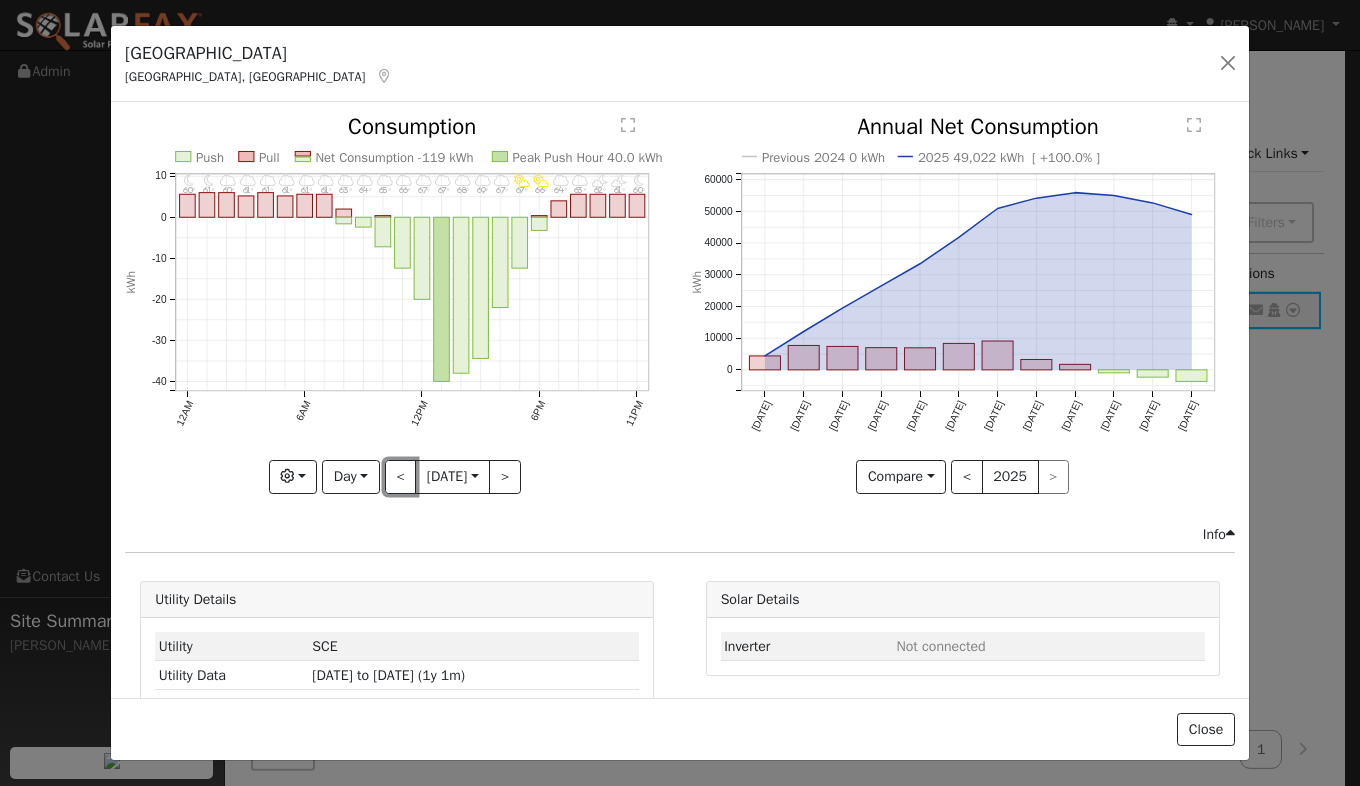 click on "<" at bounding box center (401, 477) 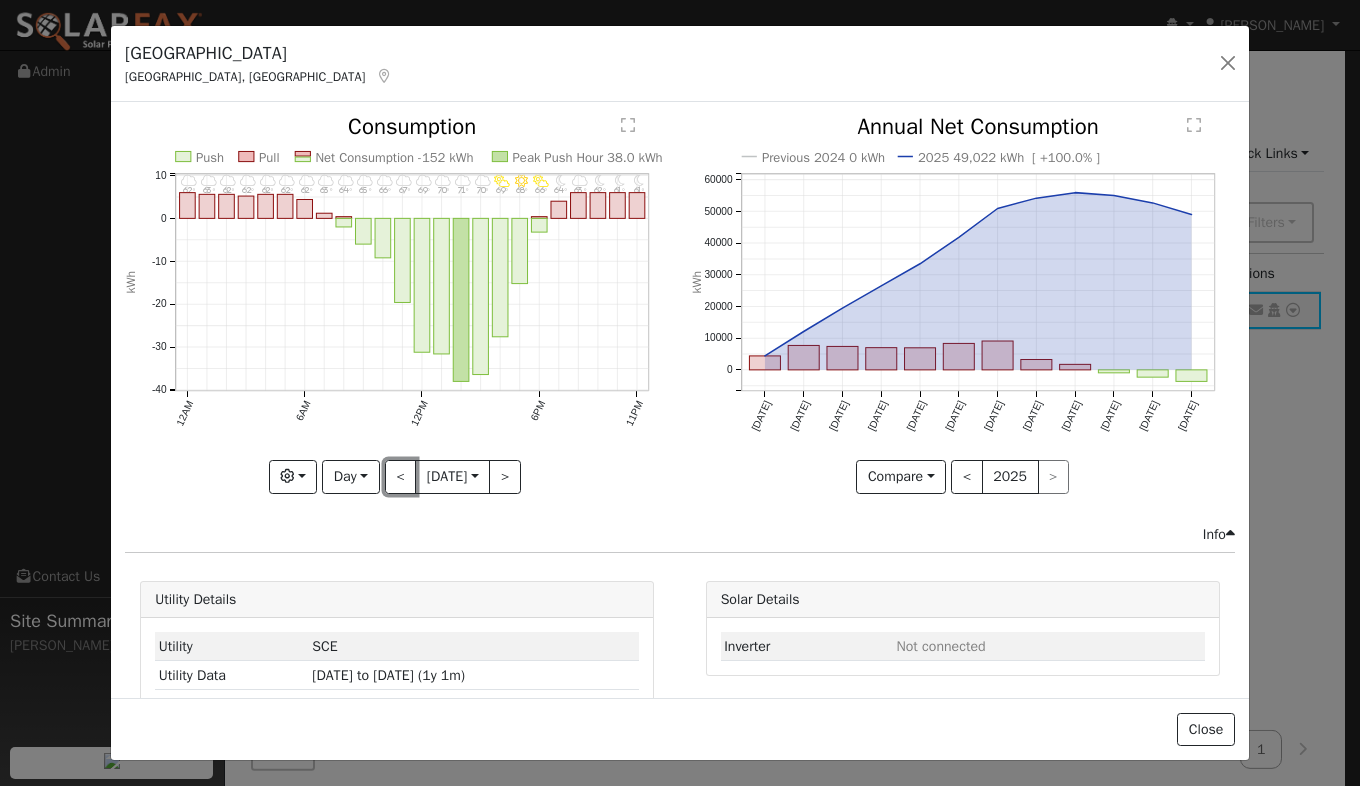 click on "<" at bounding box center [401, 477] 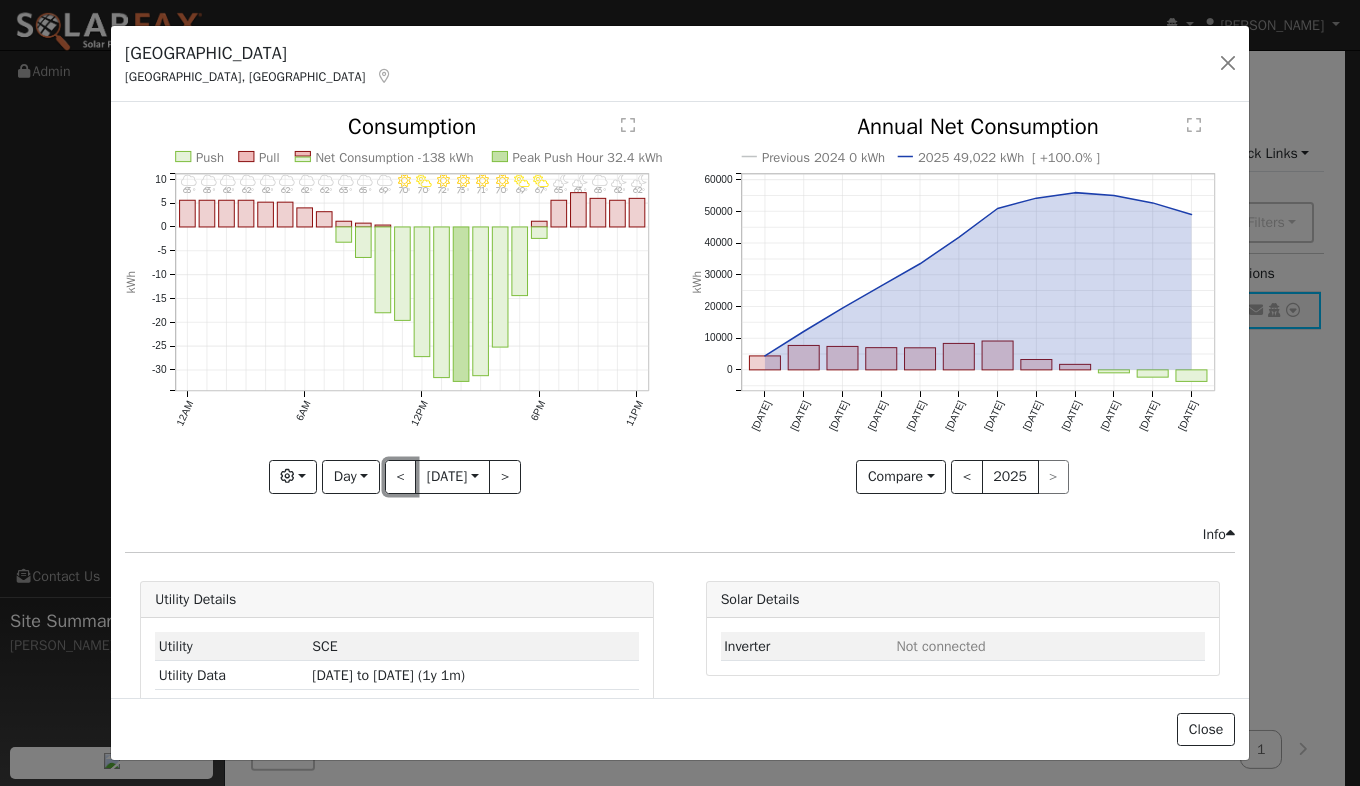click on "<" at bounding box center [401, 477] 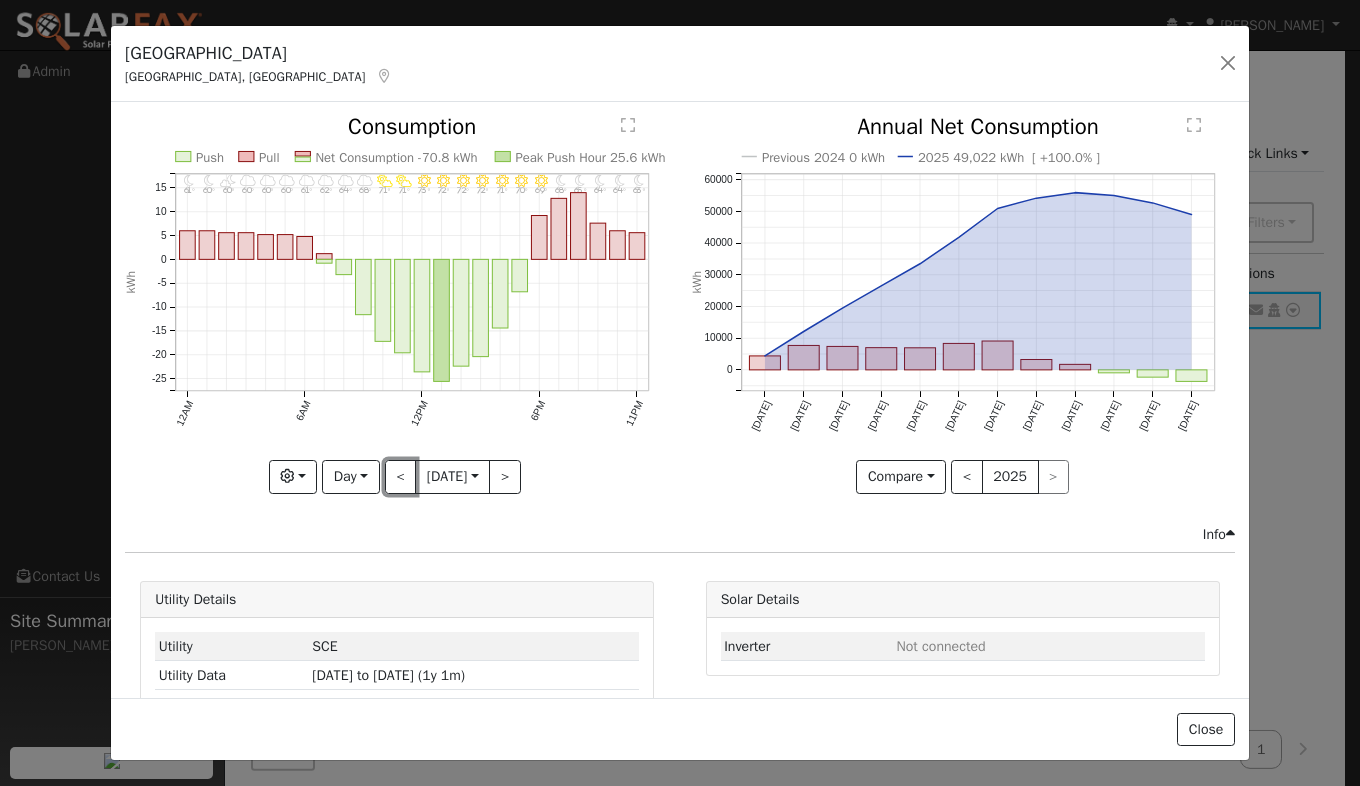click on "<" at bounding box center (401, 477) 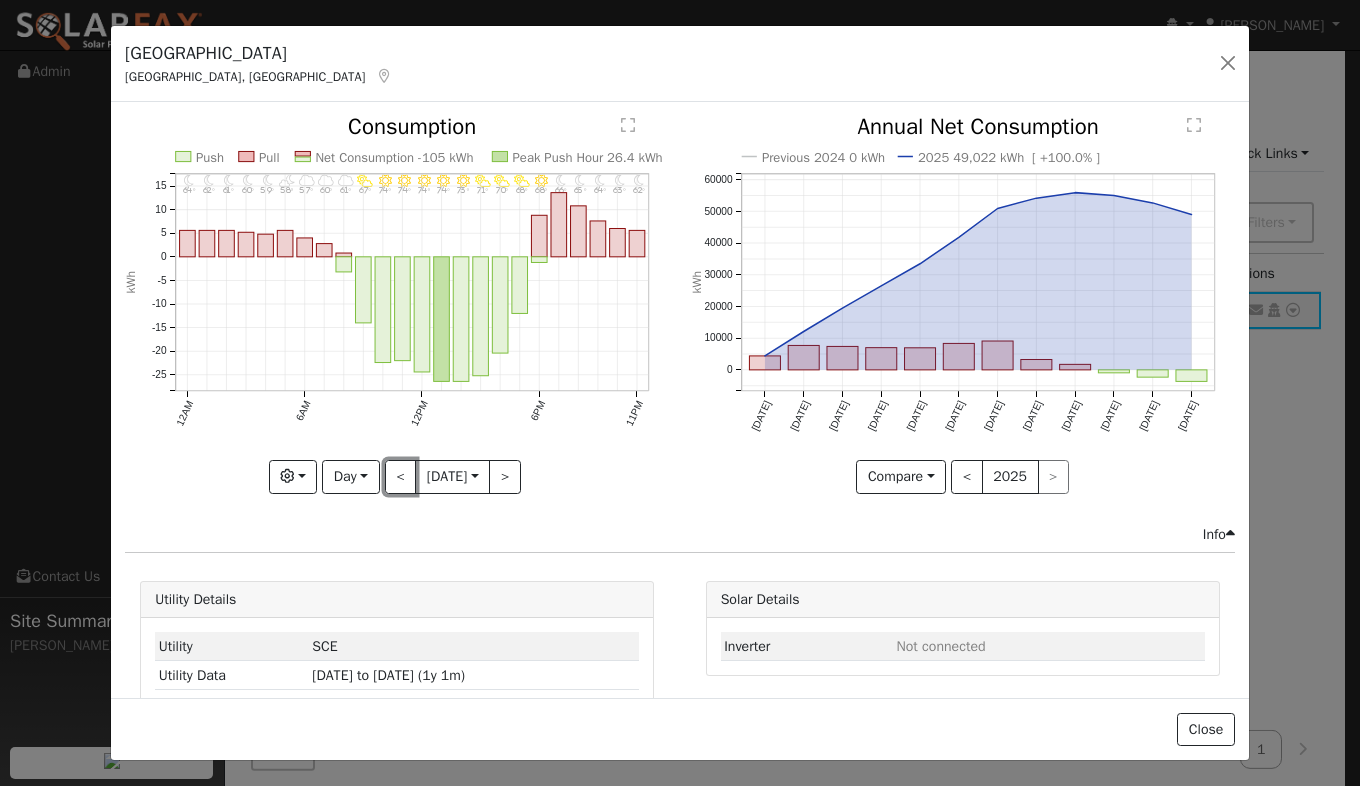 click on "<" at bounding box center (401, 477) 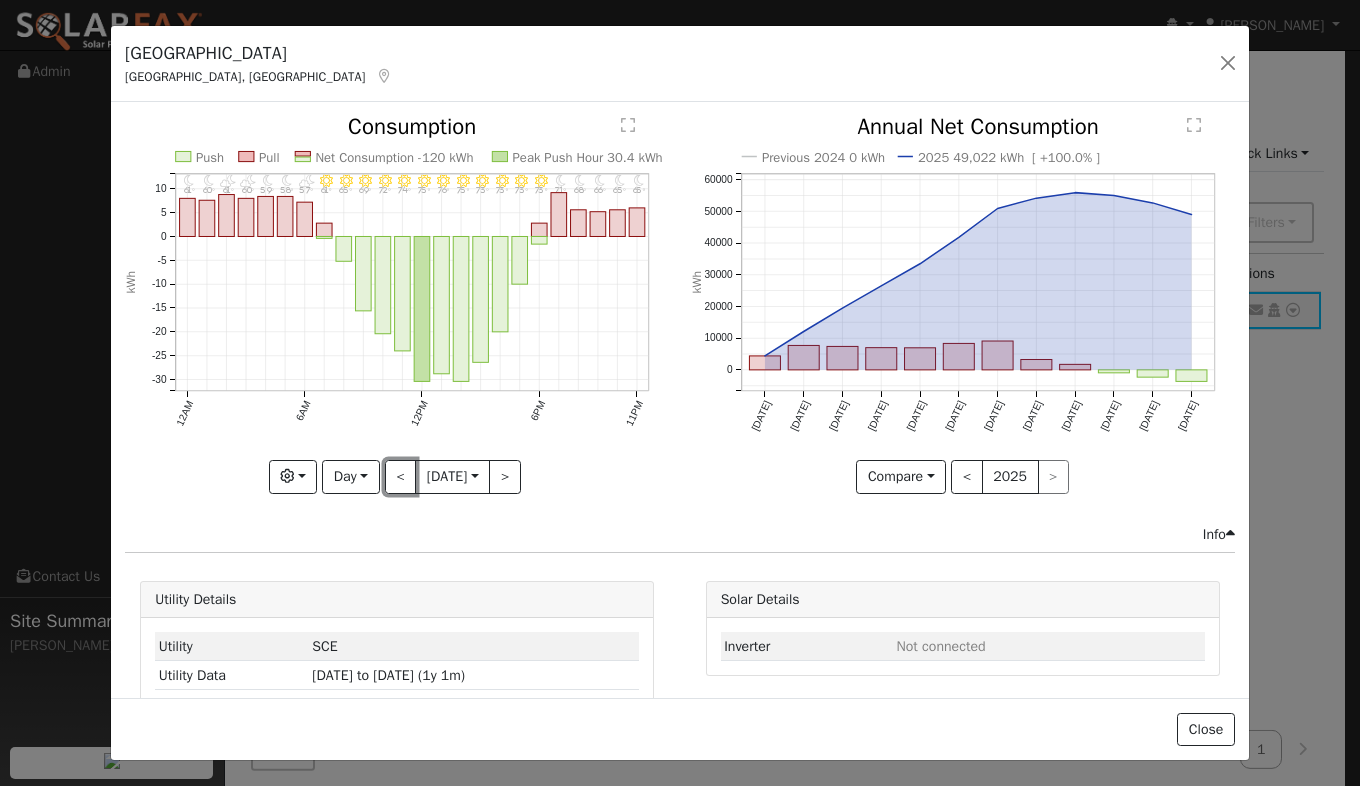 click on "<" at bounding box center (401, 477) 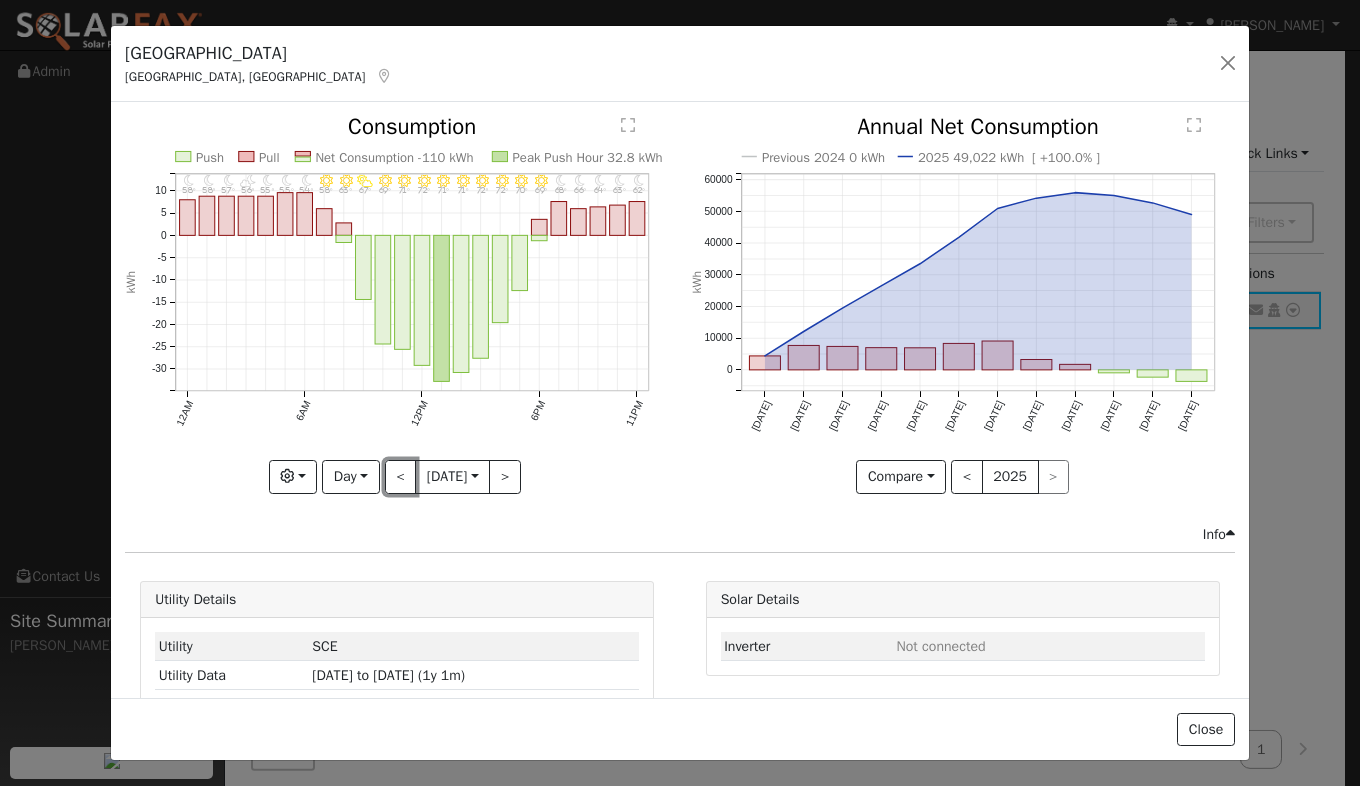 click on "<" at bounding box center [401, 477] 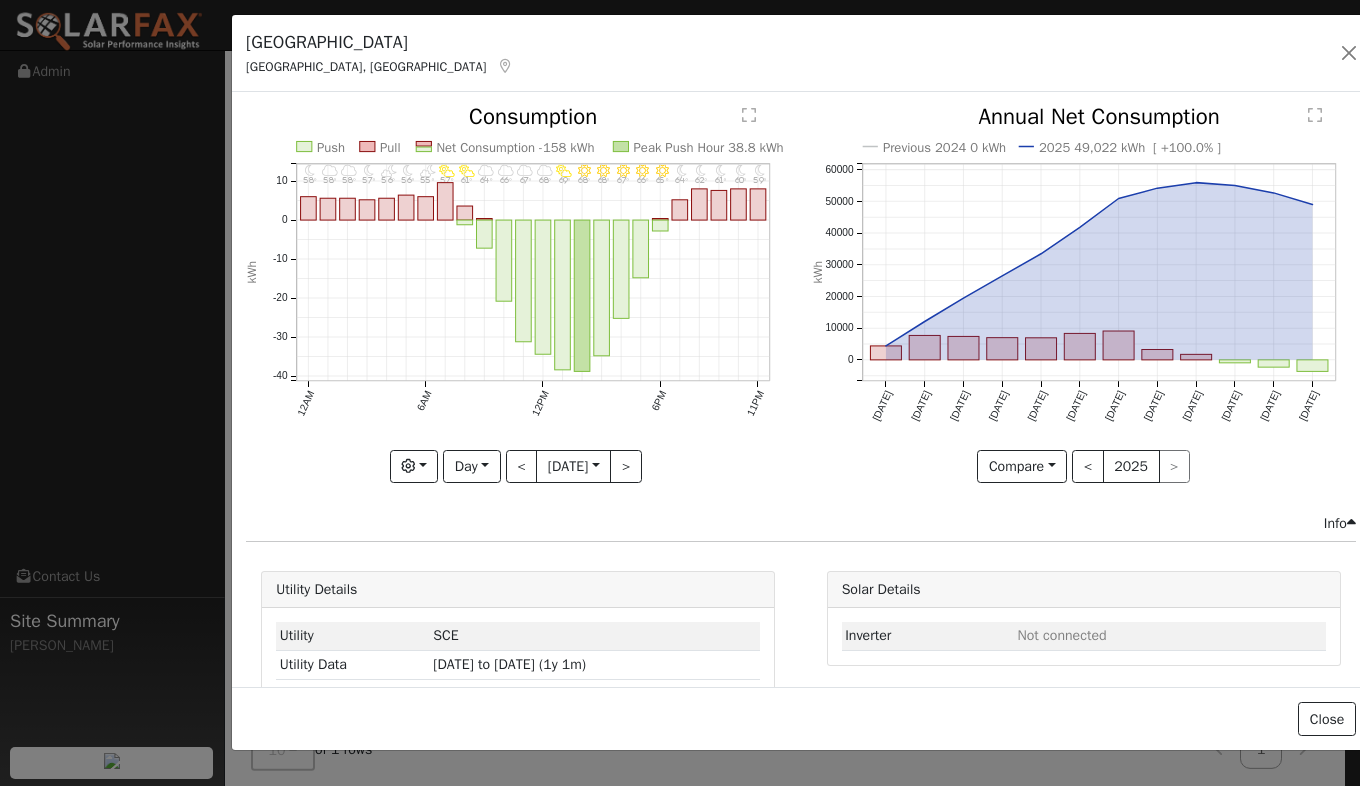 drag, startPoint x: 251, startPoint y: 41, endPoint x: 372, endPoint y: 30, distance: 121.49897 